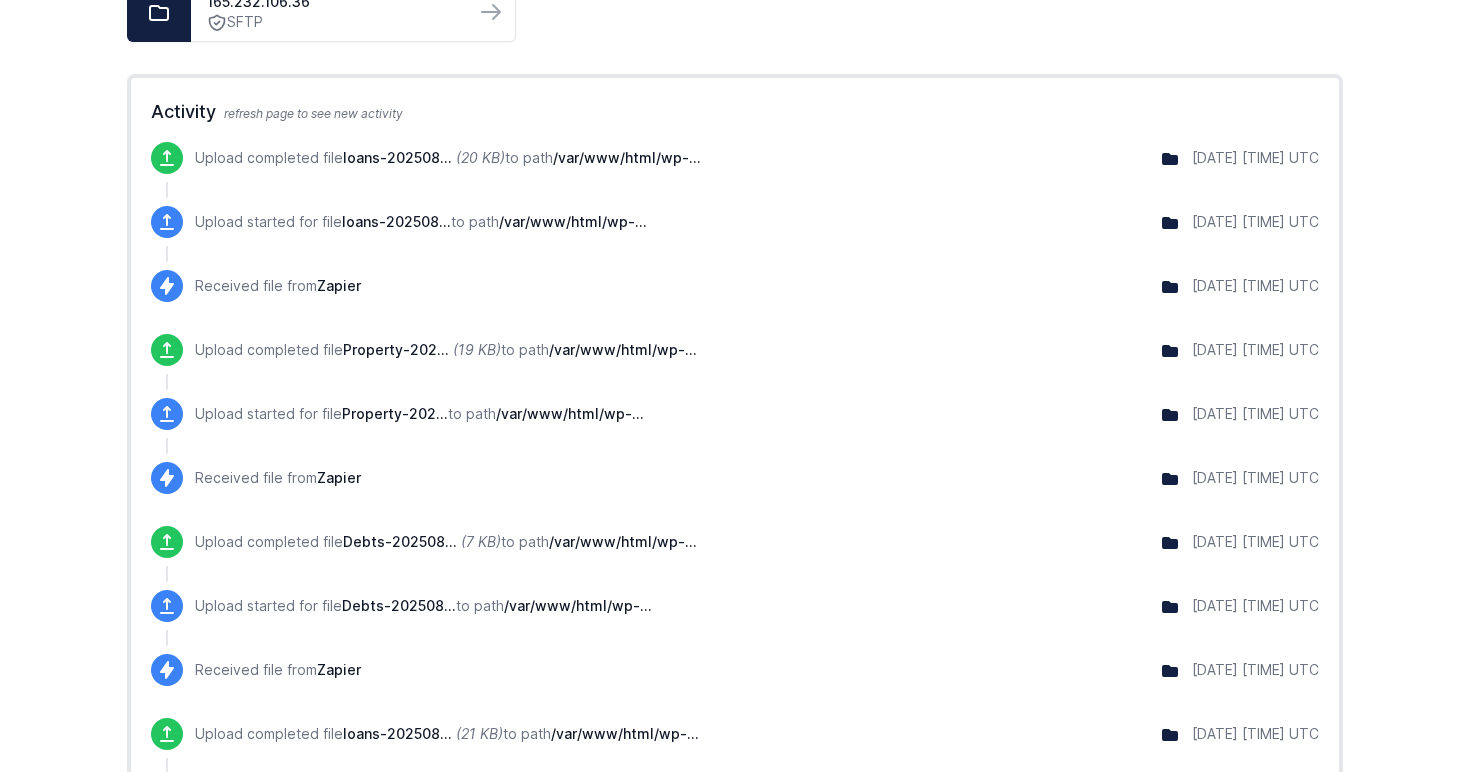 scroll, scrollTop: 347, scrollLeft: 0, axis: vertical 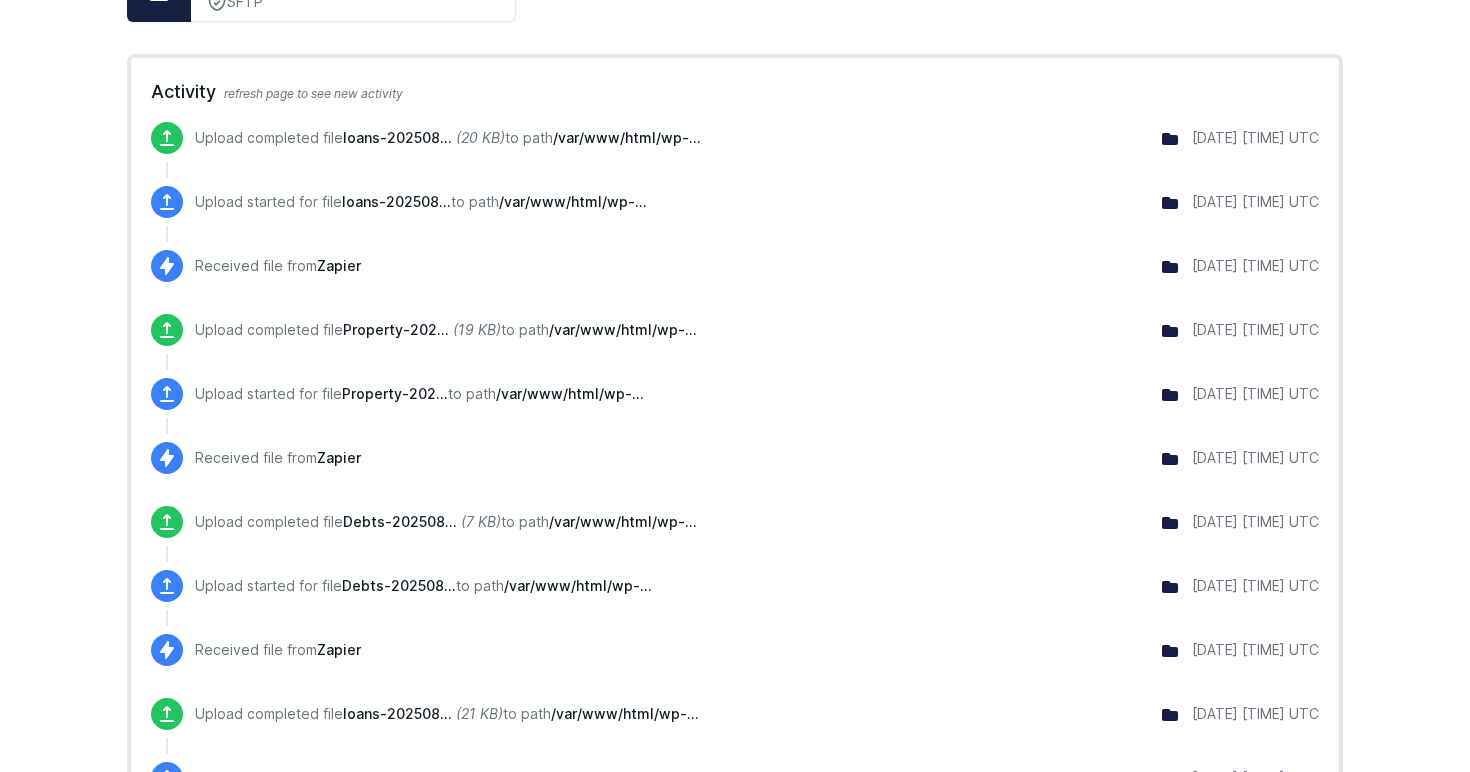 click 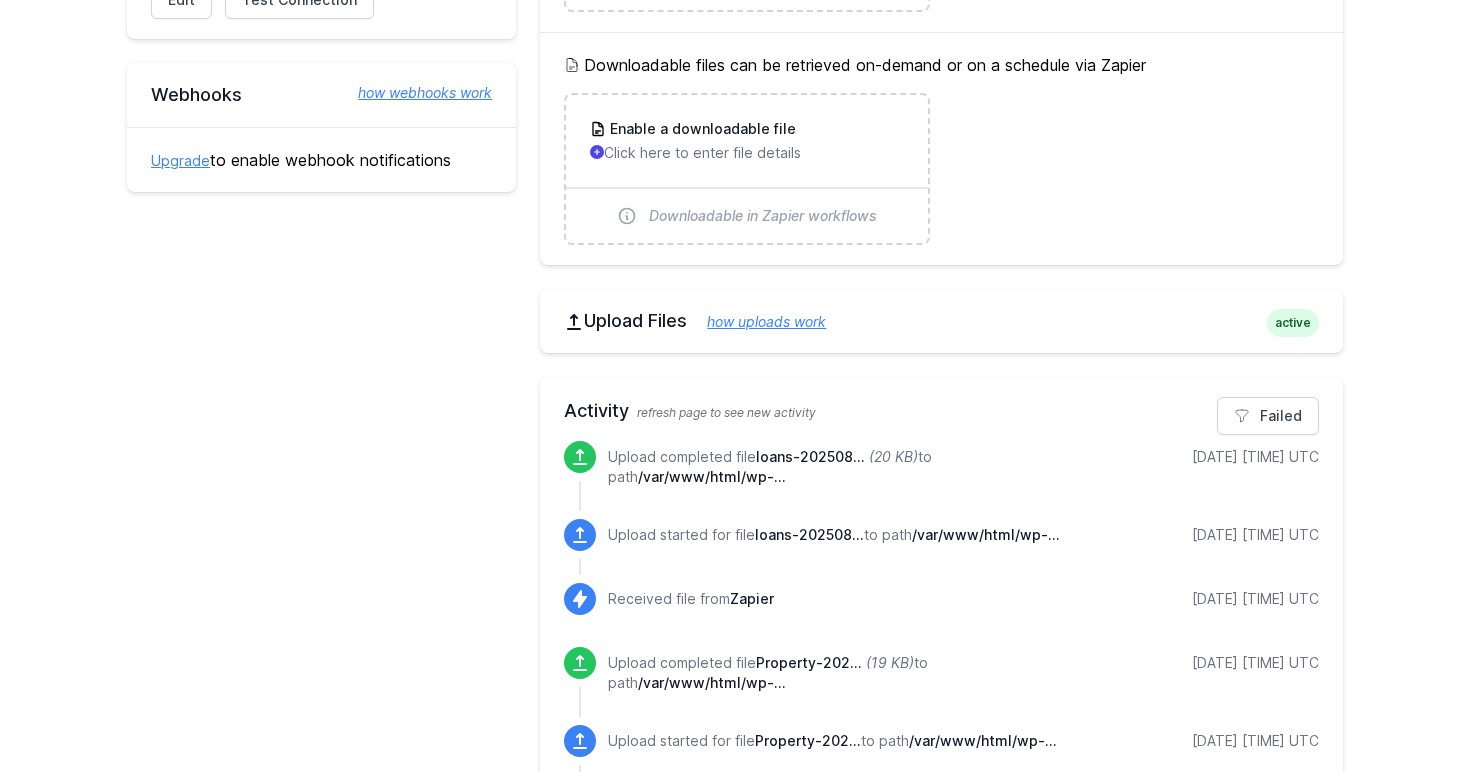 scroll, scrollTop: 469, scrollLeft: 0, axis: vertical 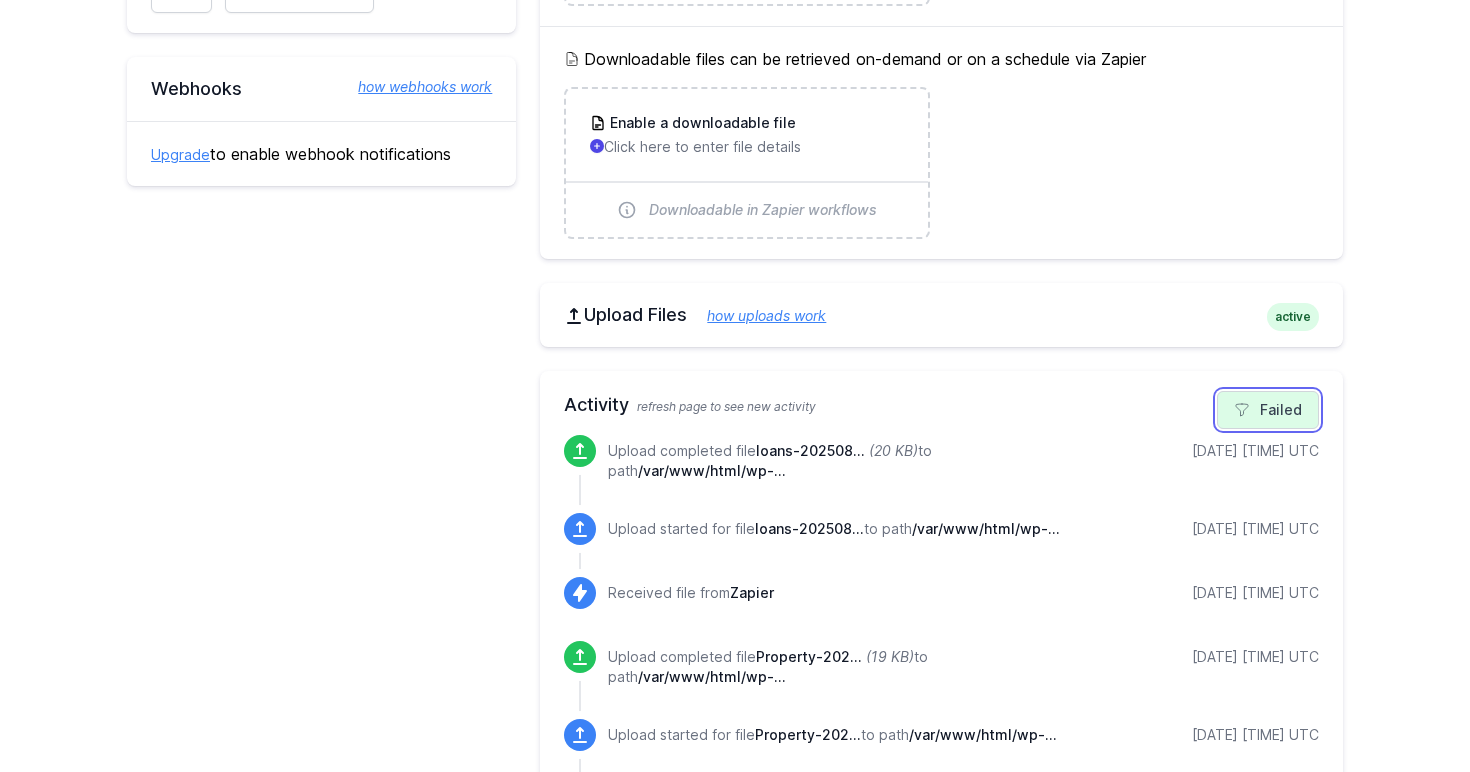 click on "Failed" at bounding box center [1268, 410] 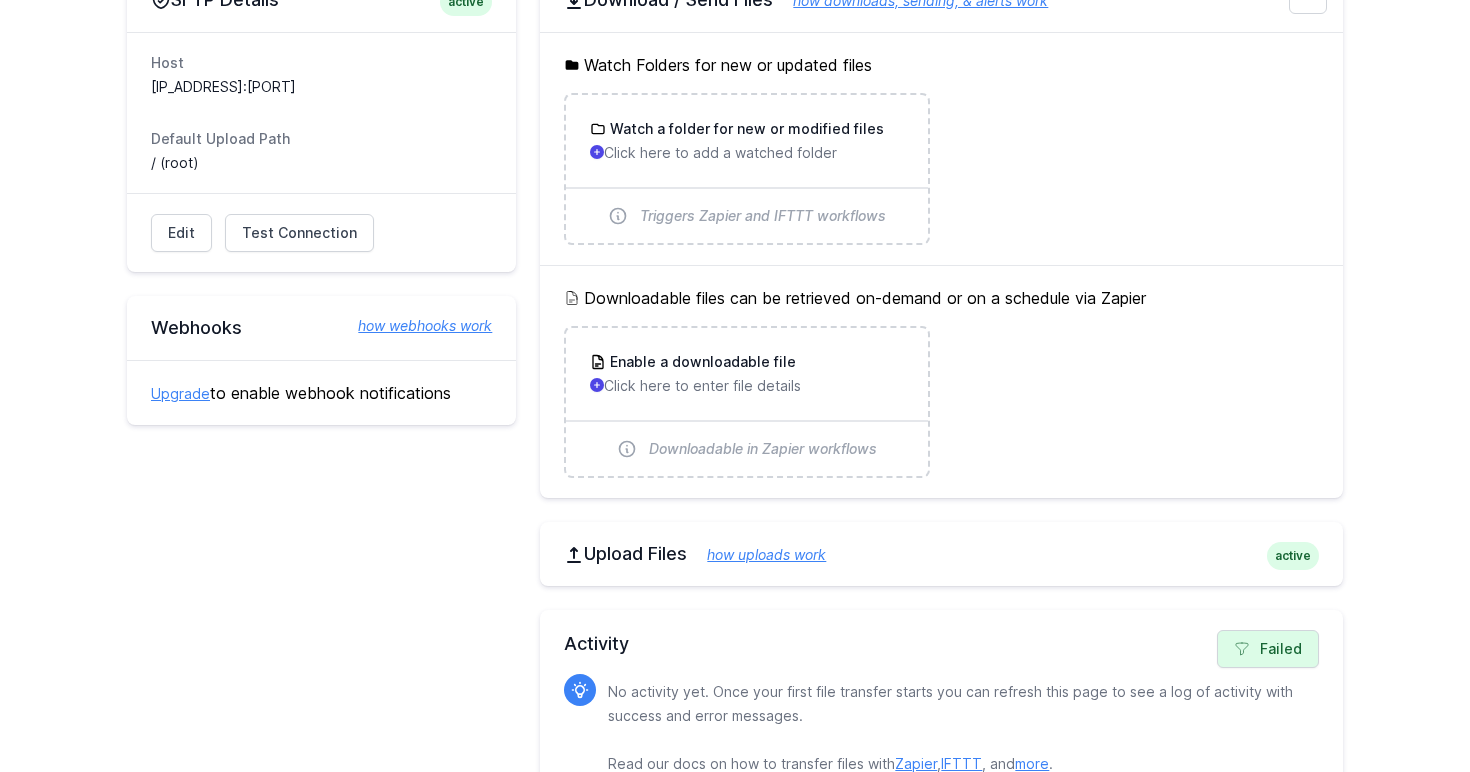 scroll, scrollTop: 278, scrollLeft: 0, axis: vertical 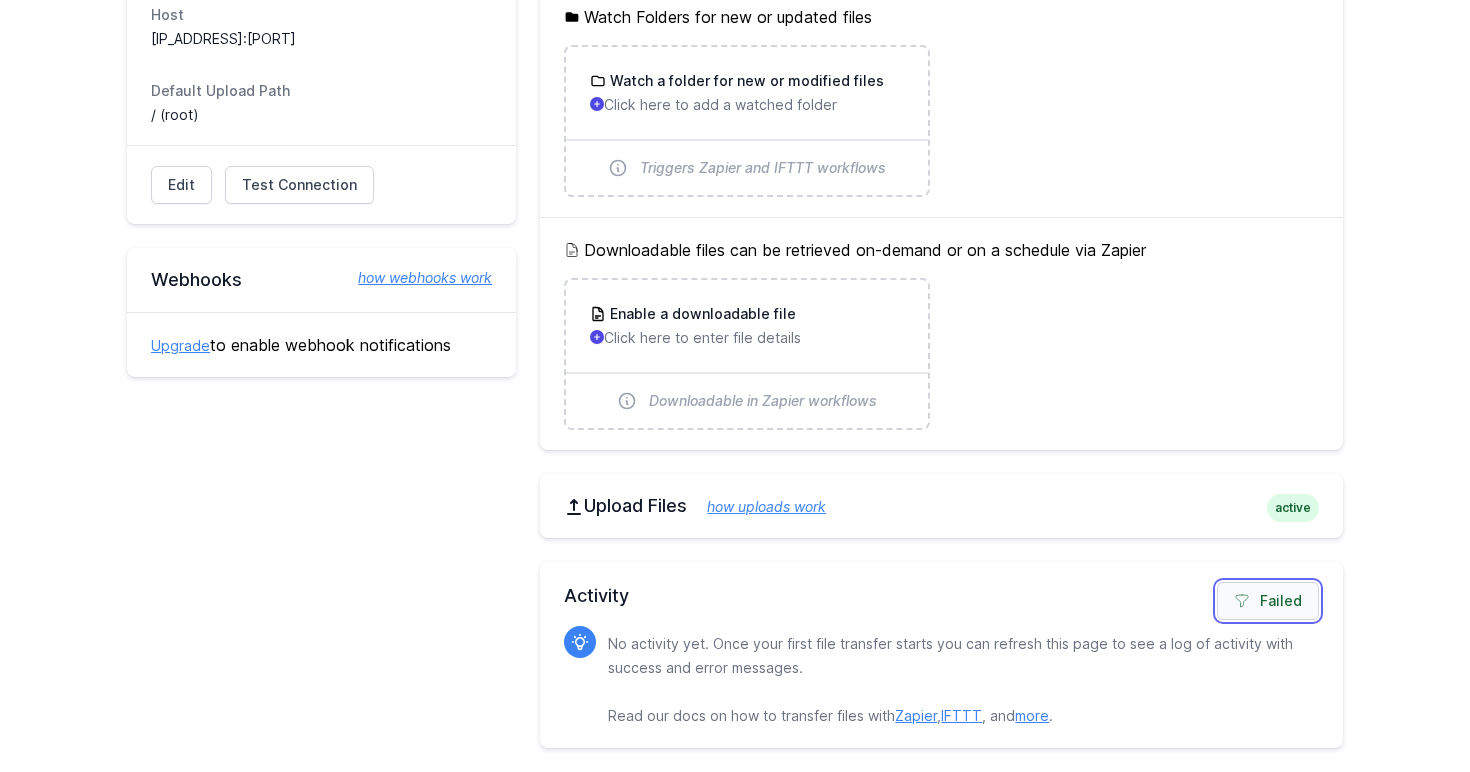 click on "Failed" at bounding box center [1268, 601] 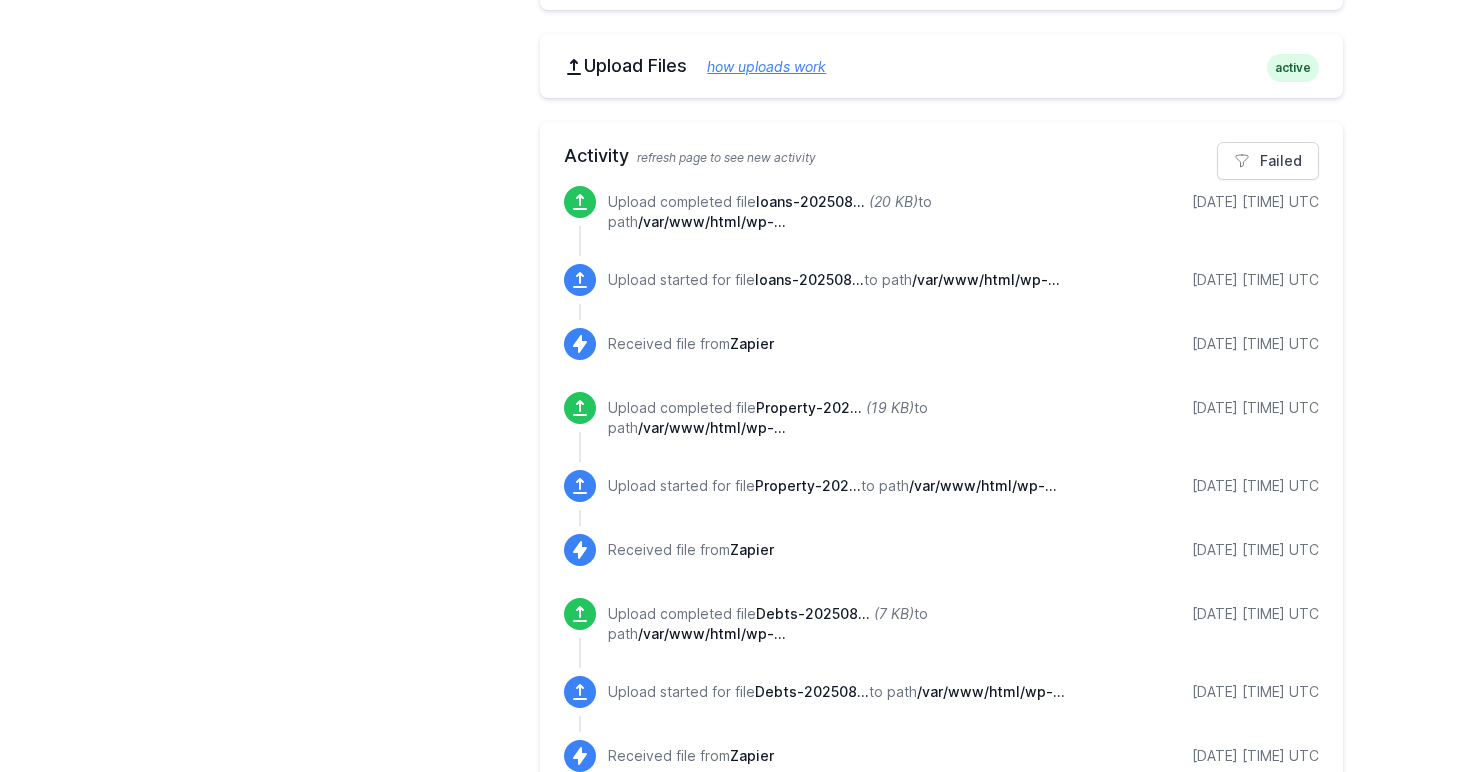 scroll, scrollTop: 678, scrollLeft: 0, axis: vertical 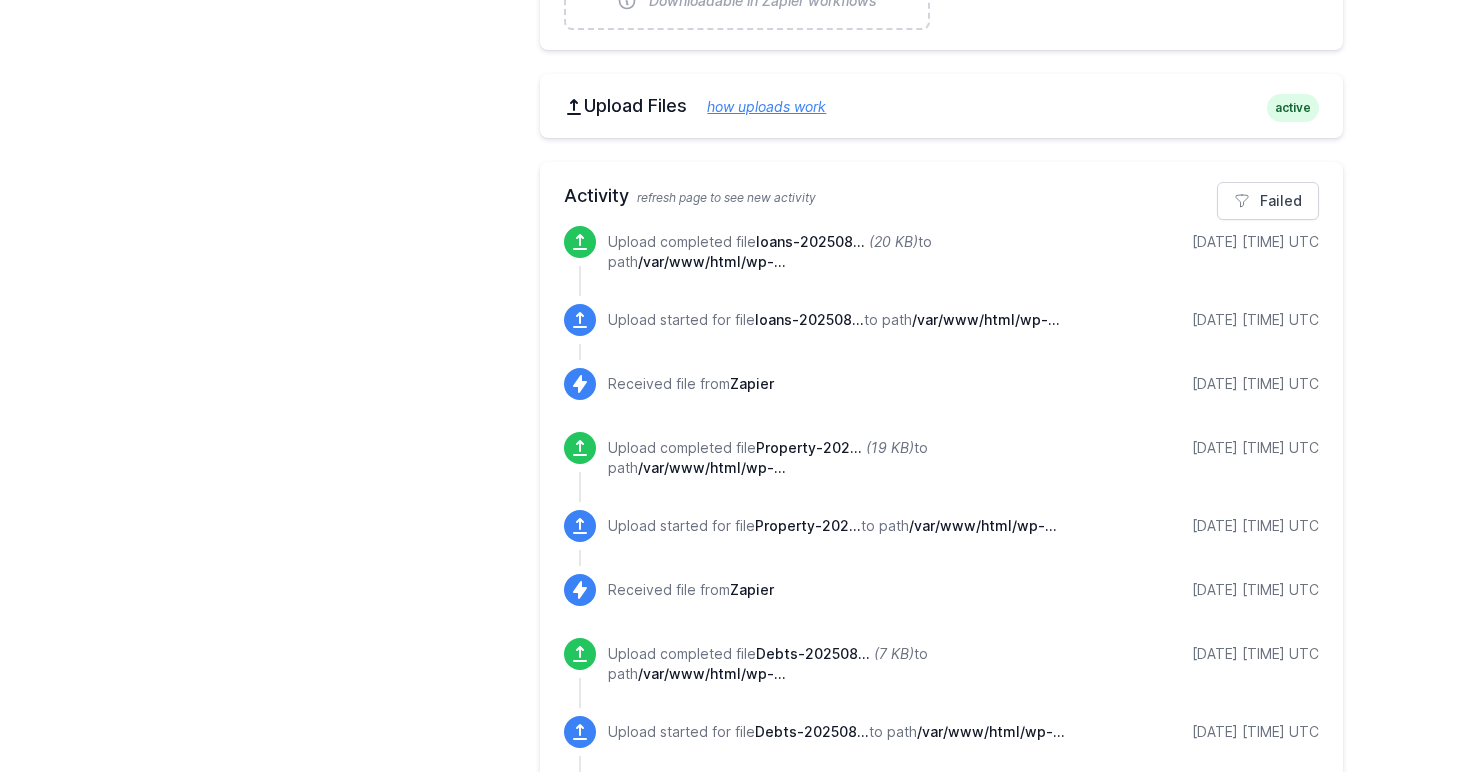 click on "/var/www/html/wp-..." at bounding box center [712, 261] 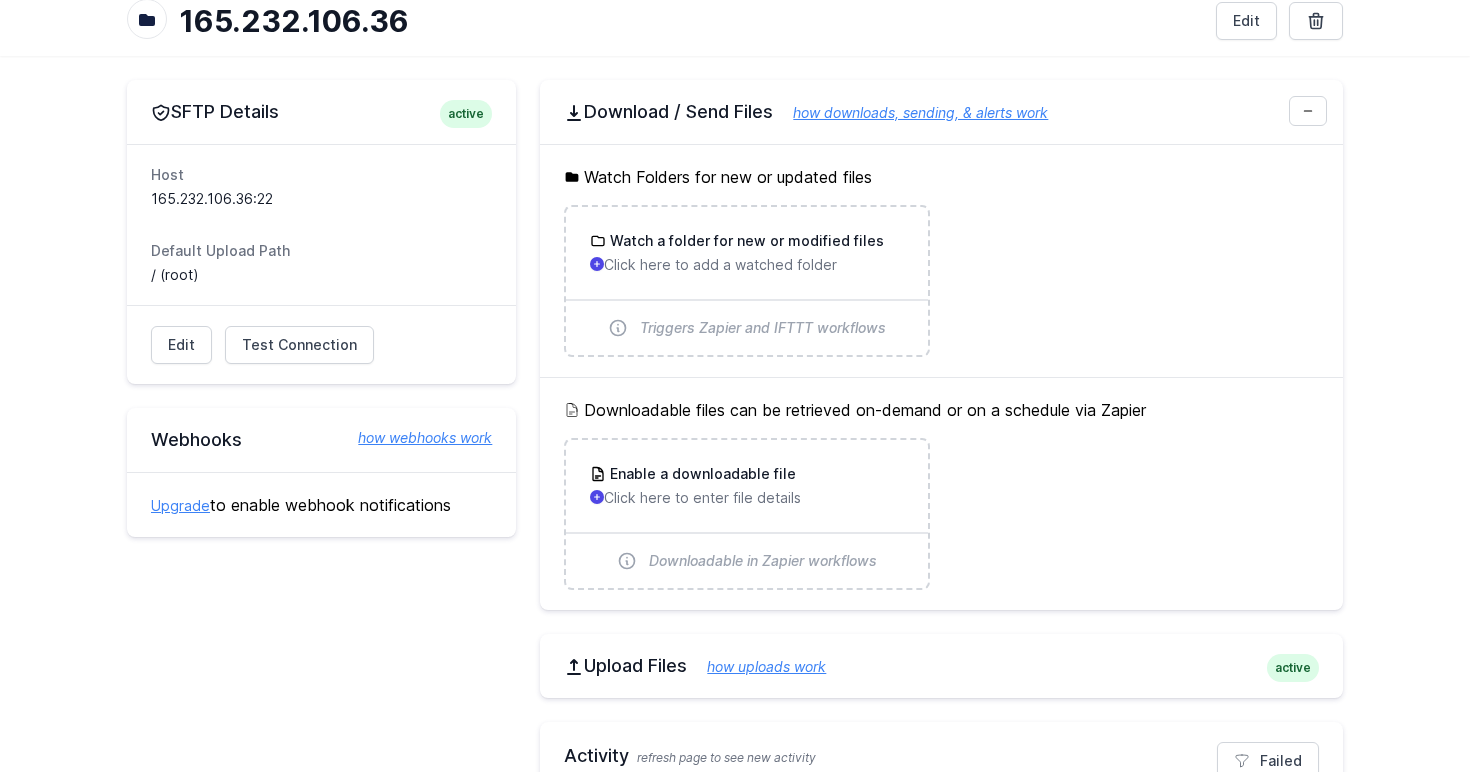 scroll, scrollTop: 0, scrollLeft: 0, axis: both 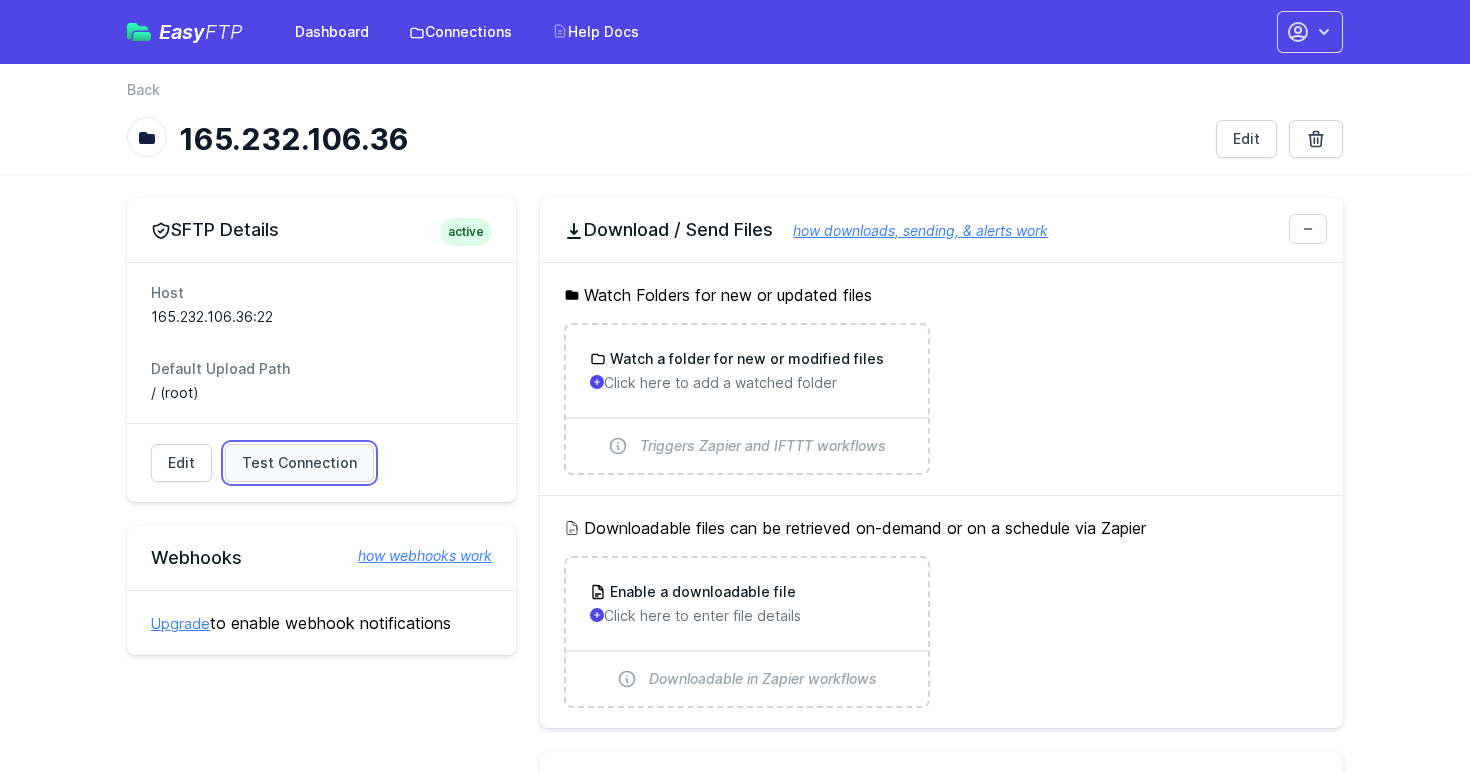 click on "Test Connection" at bounding box center [299, 463] 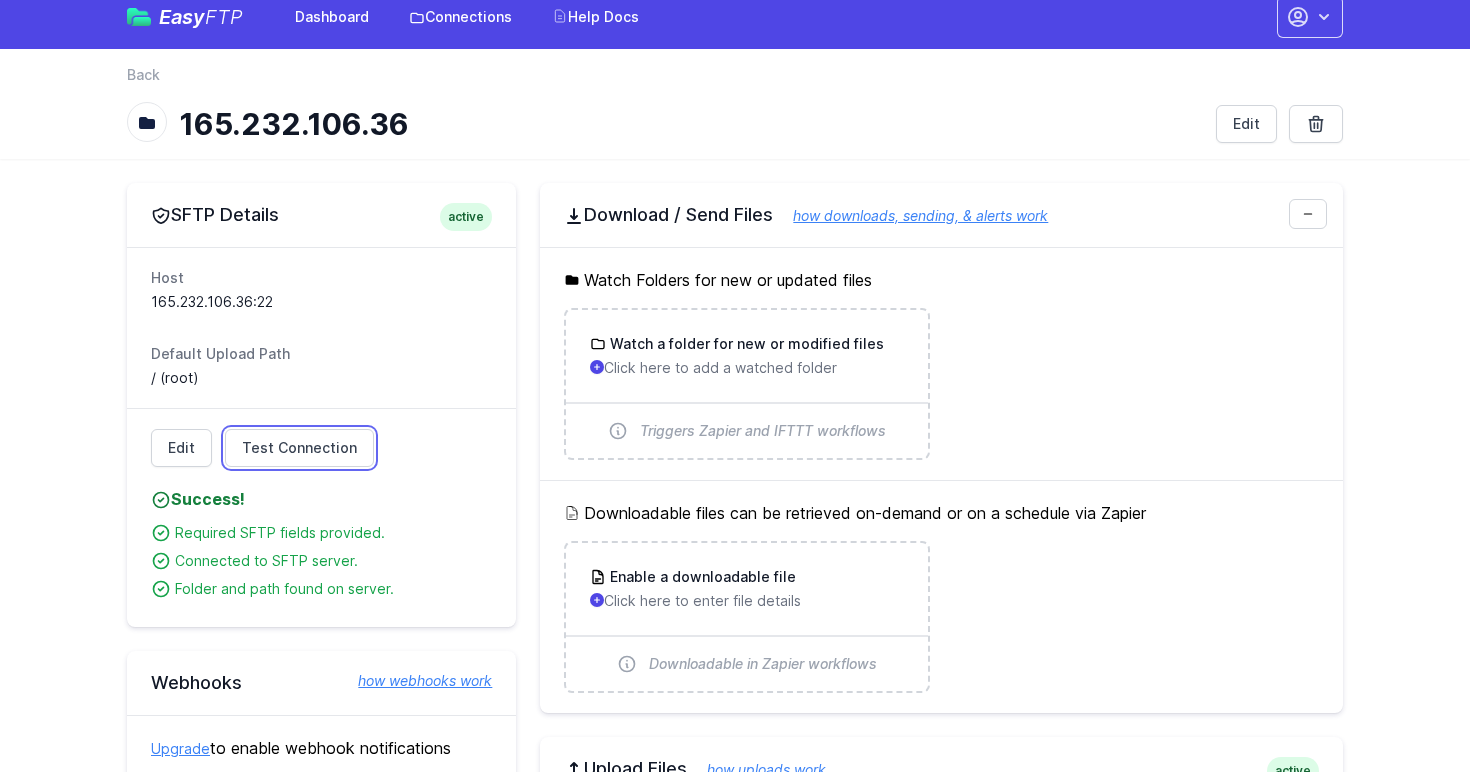 scroll, scrollTop: 18, scrollLeft: 0, axis: vertical 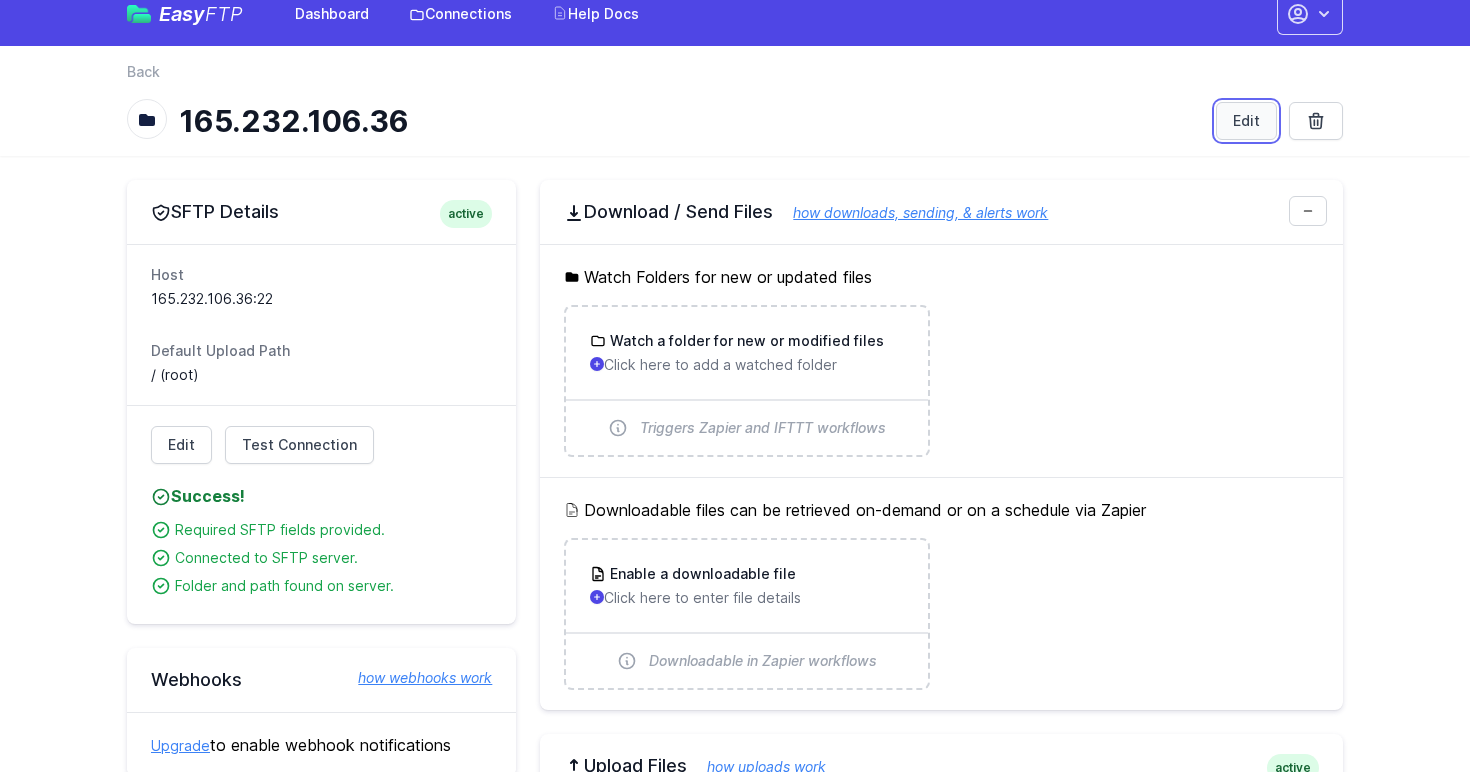 click on "Edit" at bounding box center [1246, 121] 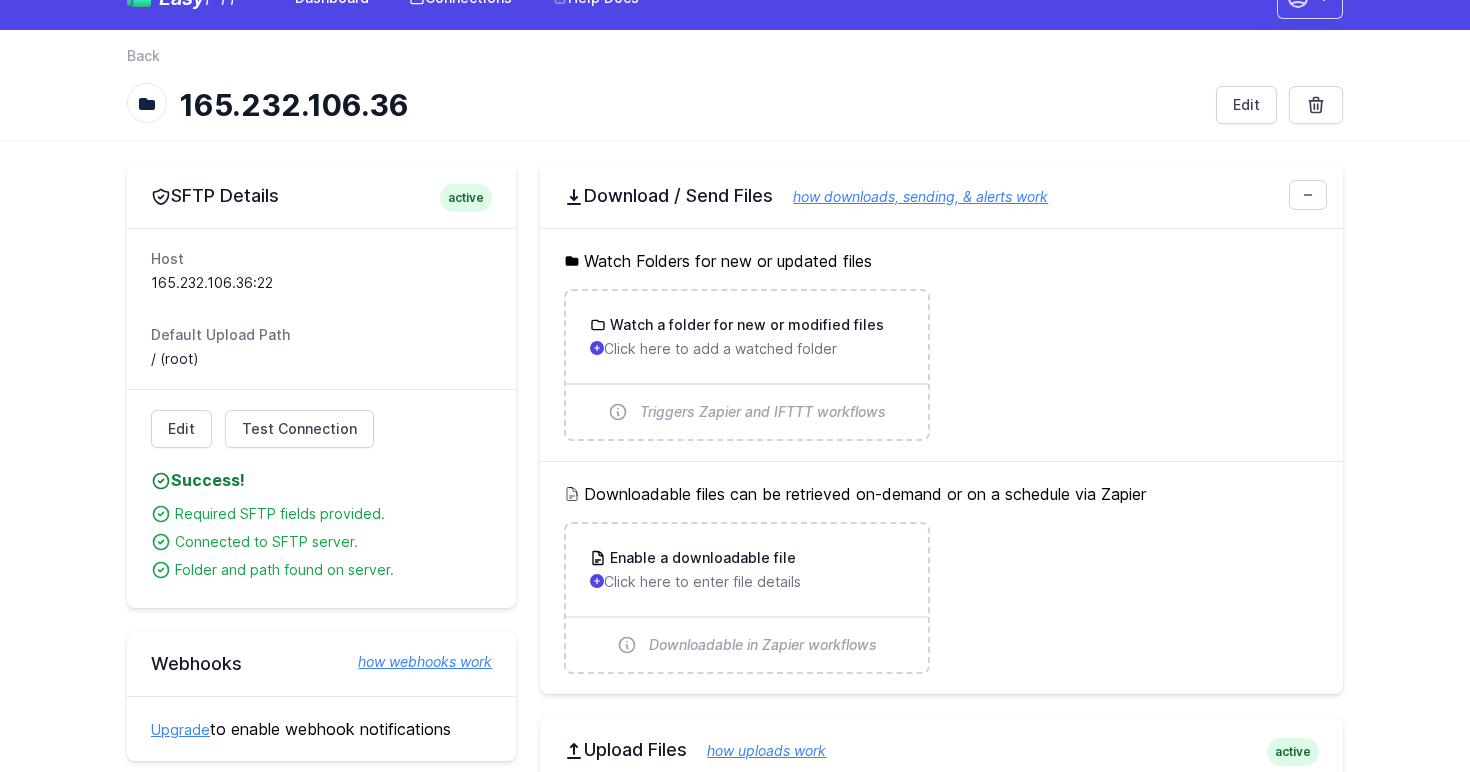 scroll, scrollTop: 54, scrollLeft: 0, axis: vertical 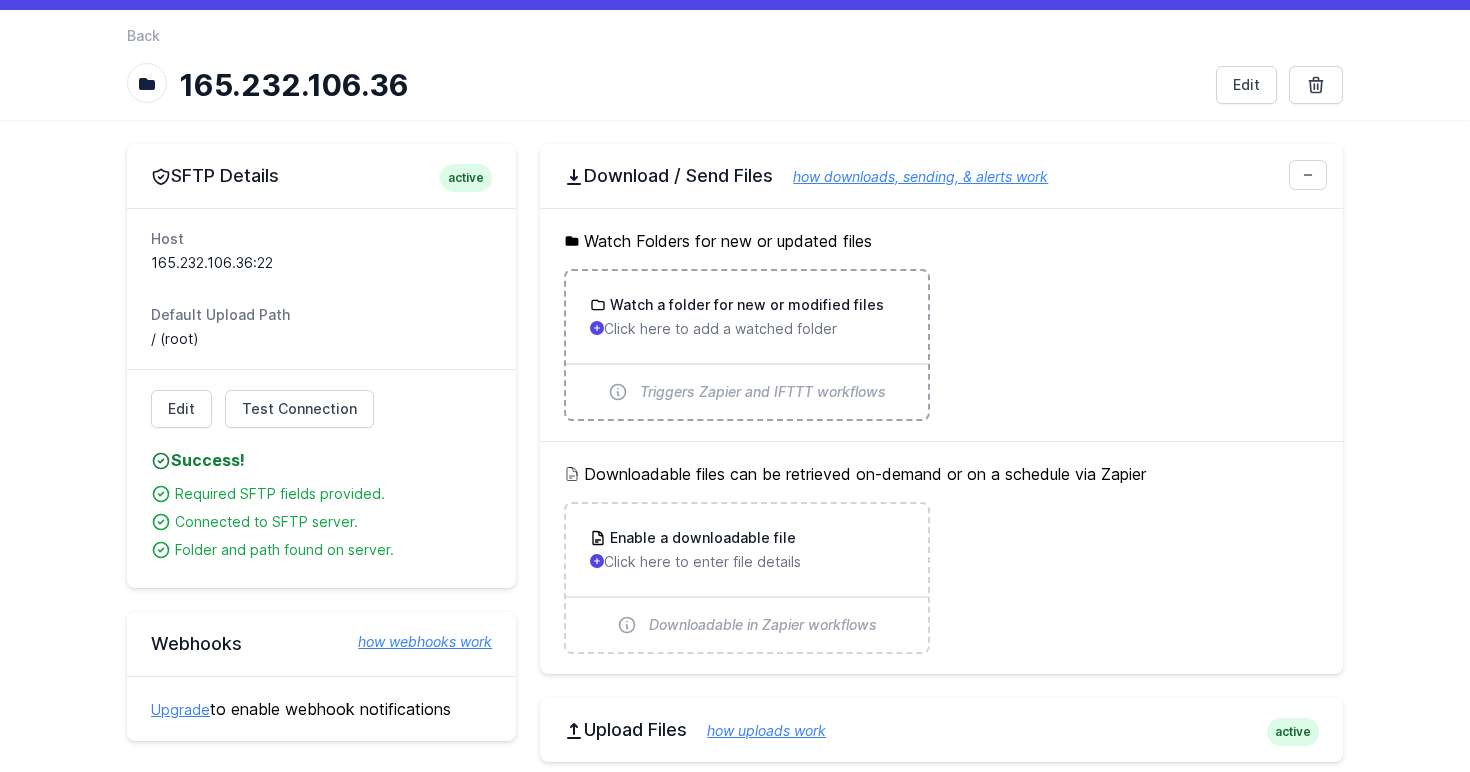 click on "Click here to add a watched folder" at bounding box center (746, 329) 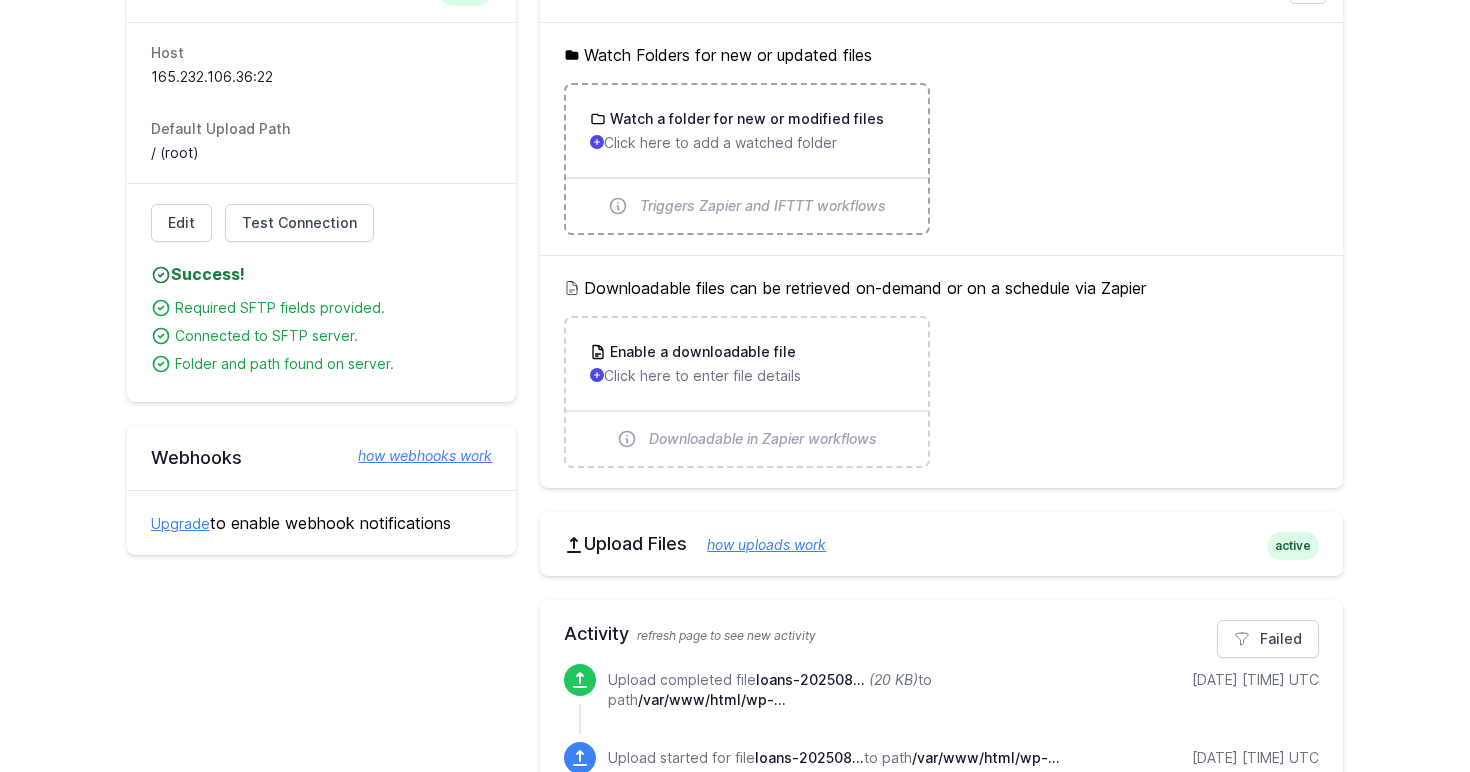 scroll, scrollTop: 264, scrollLeft: 0, axis: vertical 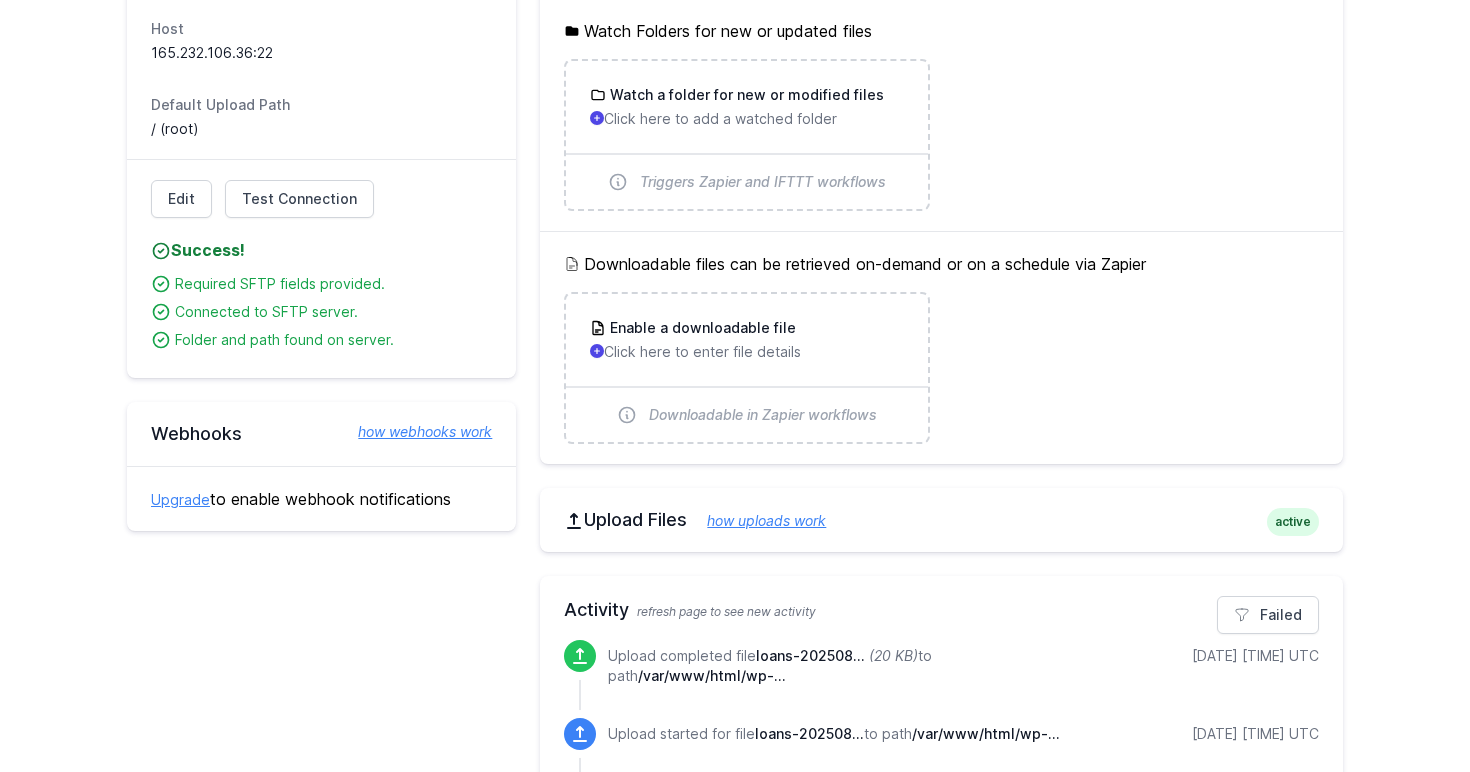 click on "how uploads work" at bounding box center [756, 520] 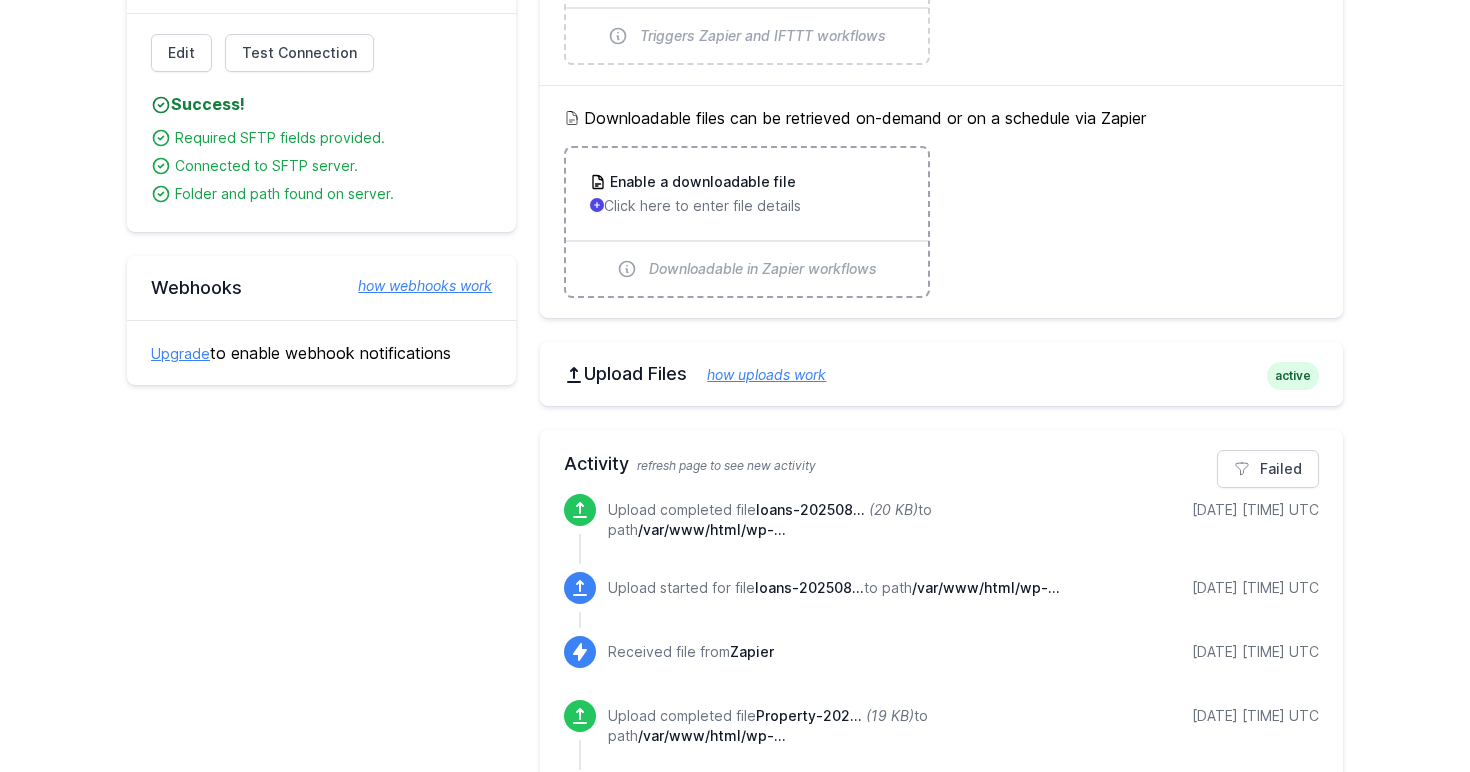 scroll, scrollTop: 0, scrollLeft: 0, axis: both 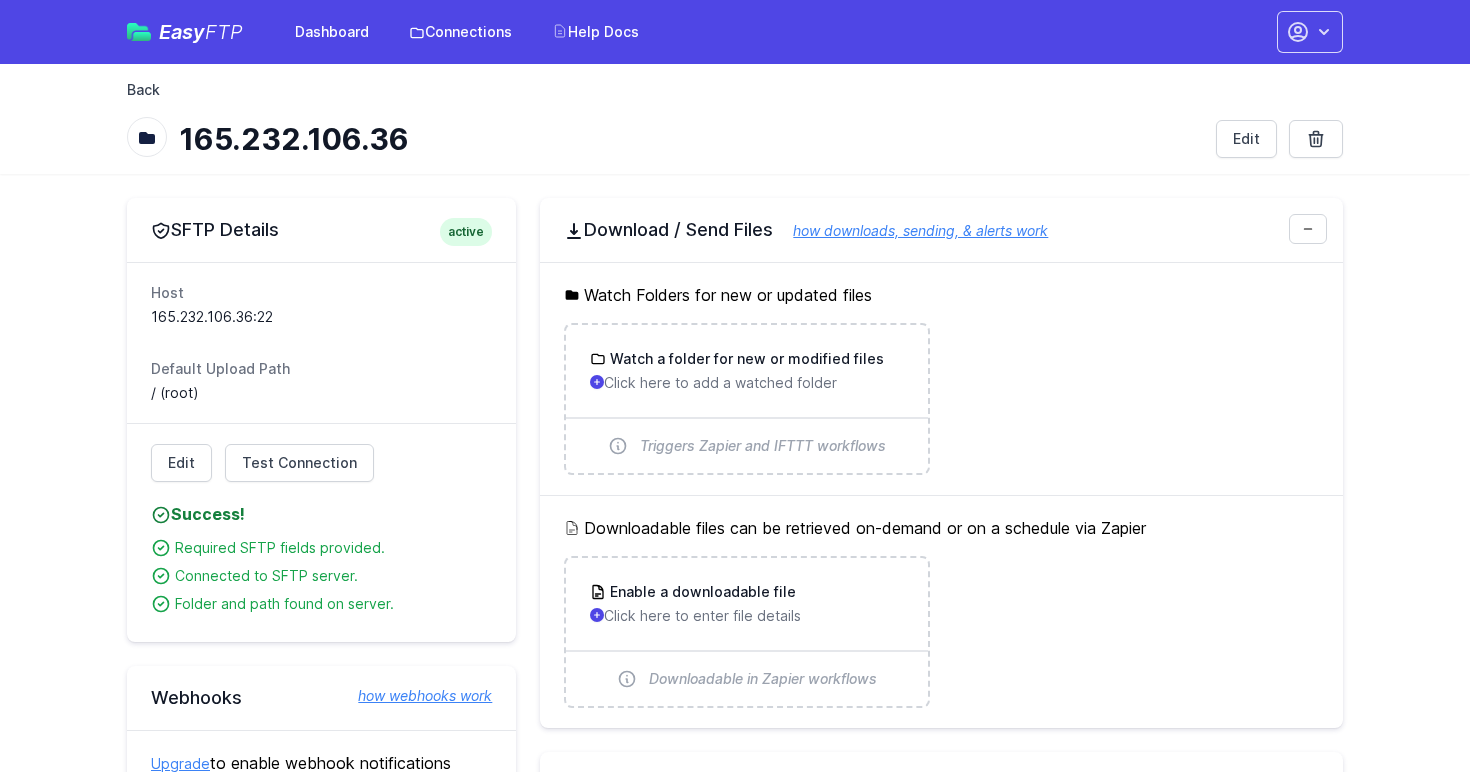 click on "Back" at bounding box center [143, 90] 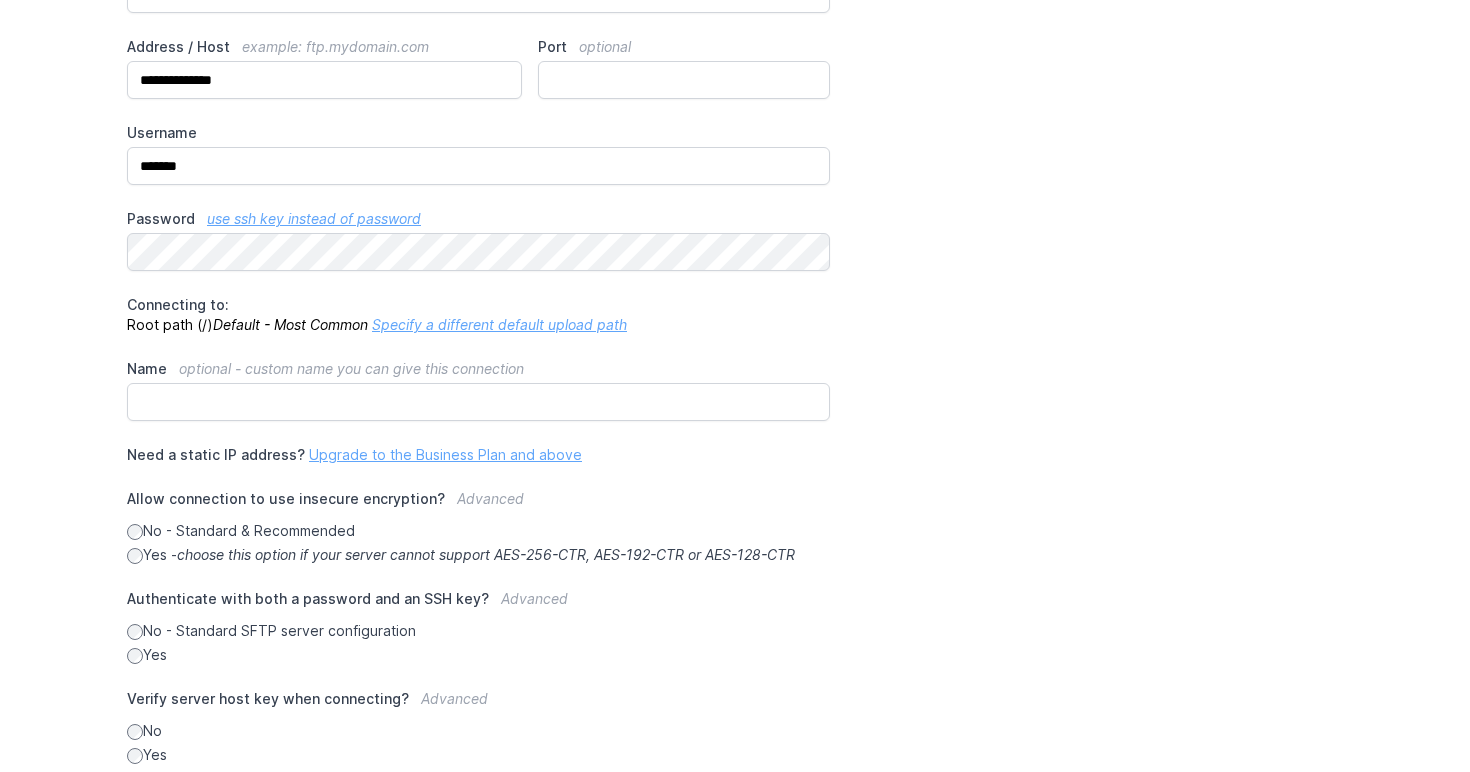 scroll, scrollTop: 0, scrollLeft: 0, axis: both 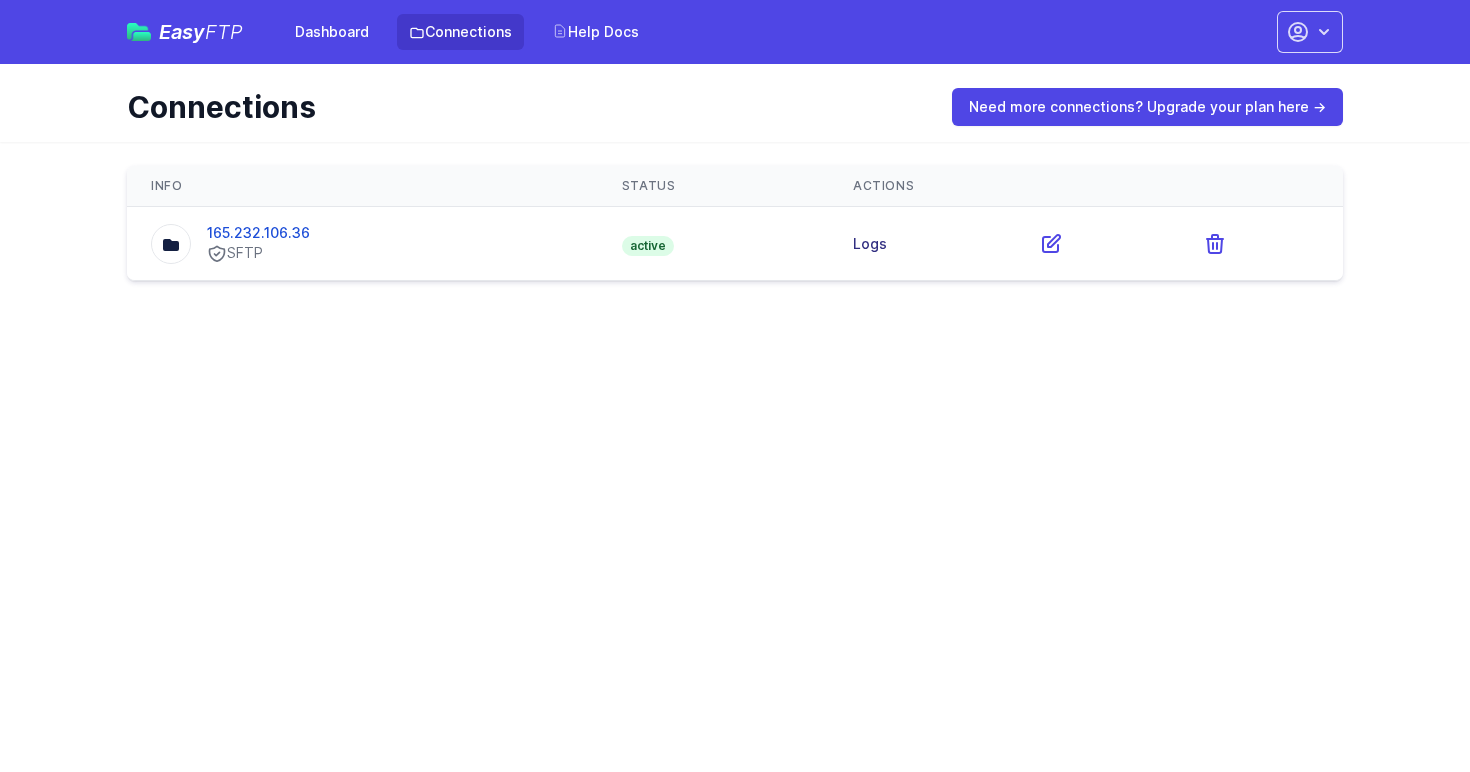 click on "Logs" at bounding box center [870, 243] 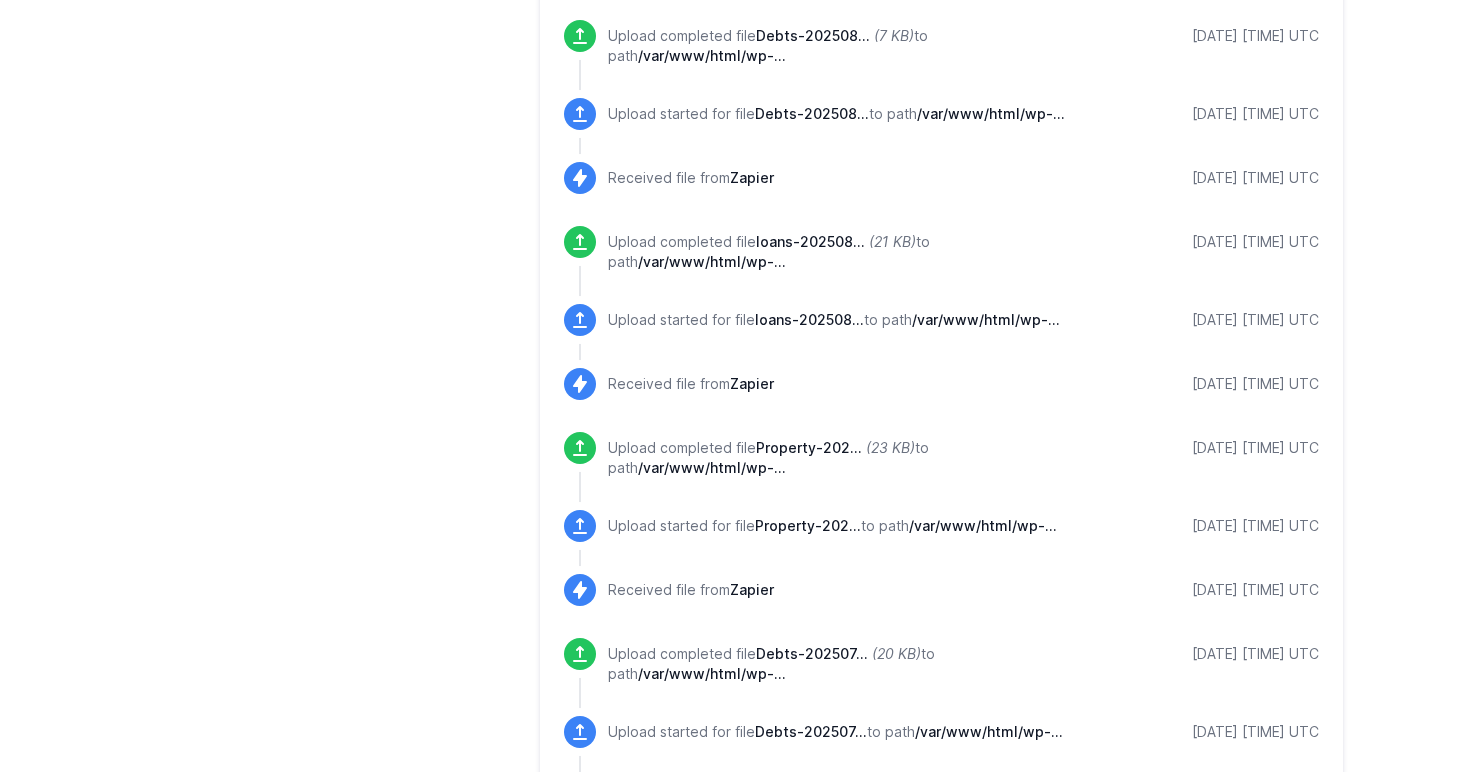 scroll, scrollTop: 1380, scrollLeft: 0, axis: vertical 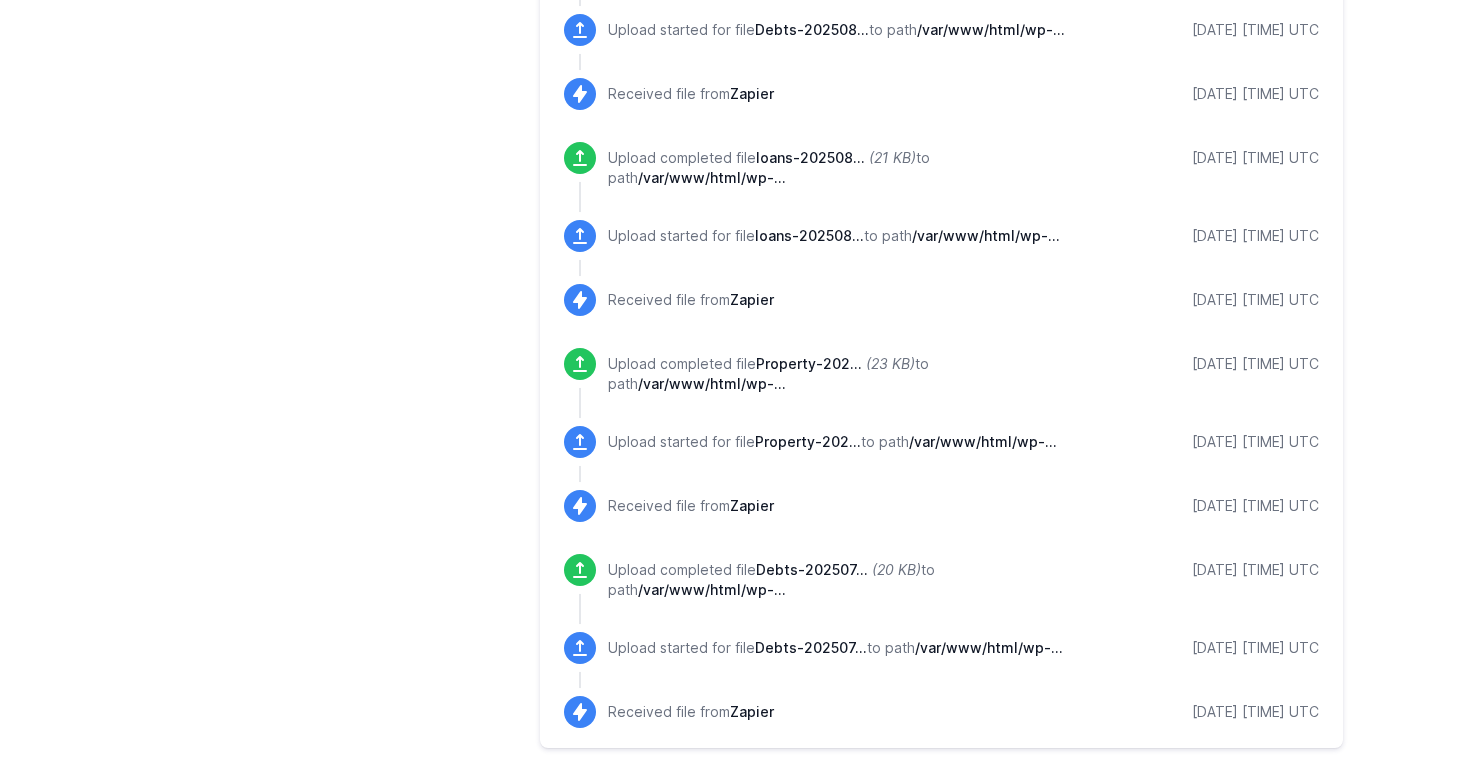 click on "/var/www/html/wp-..." at bounding box center [983, 441] 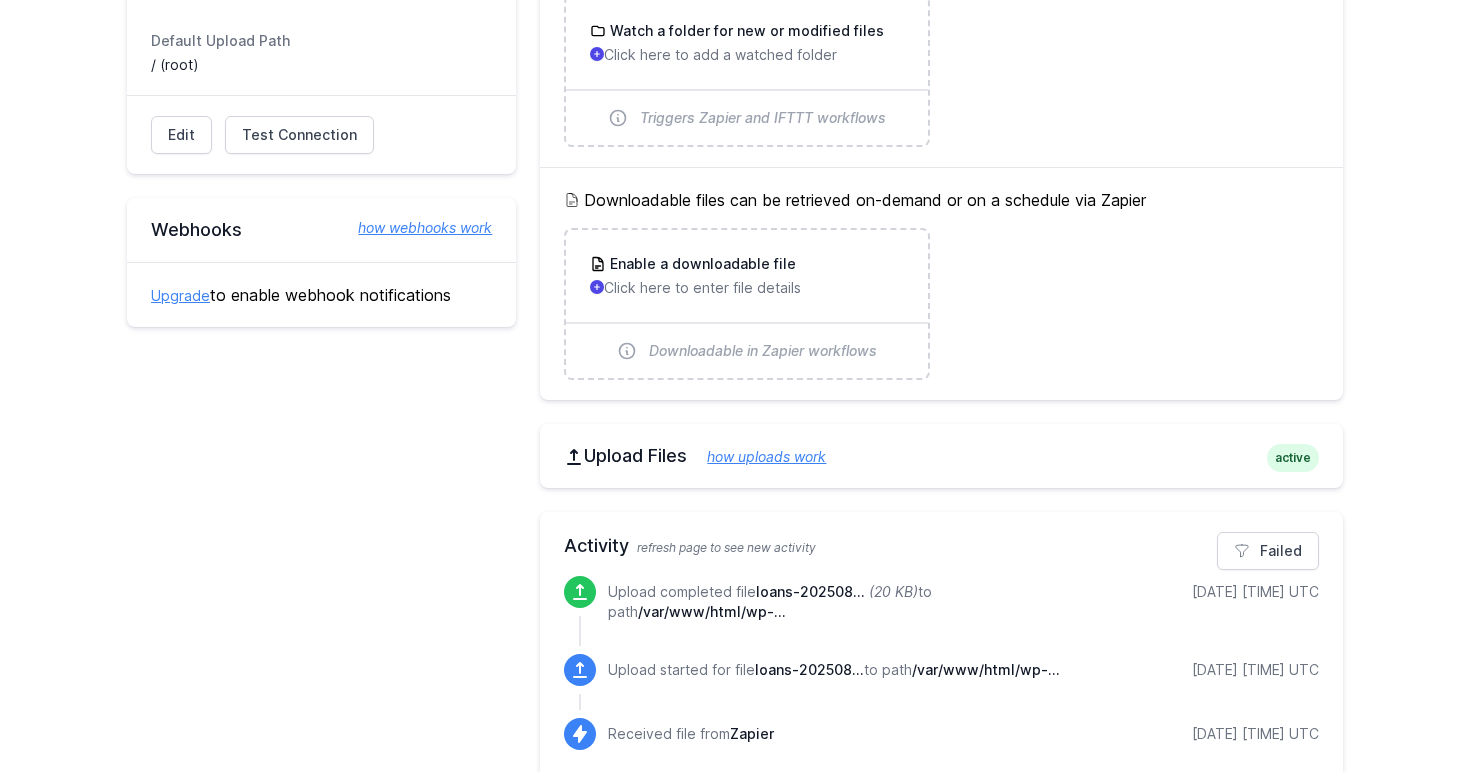 scroll, scrollTop: 0, scrollLeft: 0, axis: both 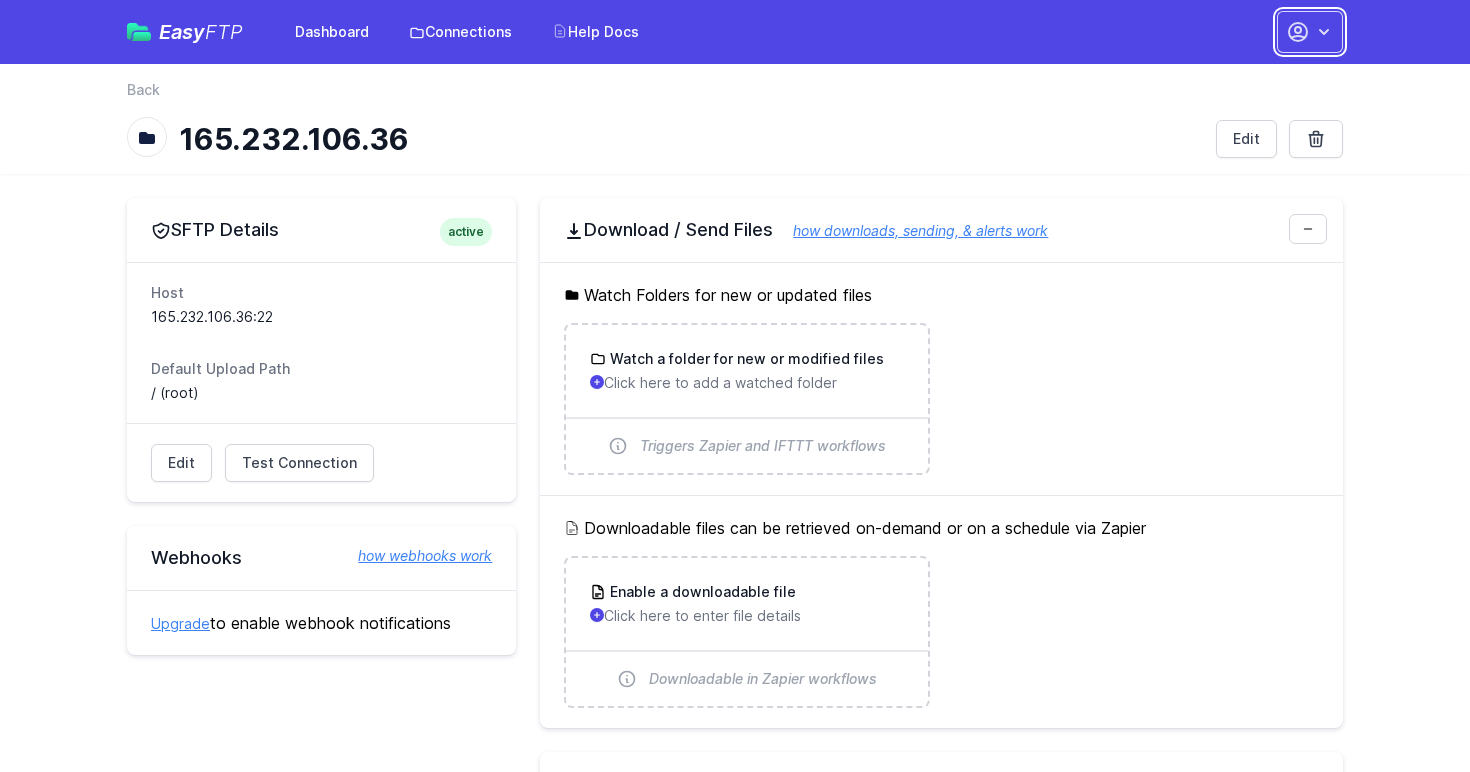click at bounding box center (1310, 32) 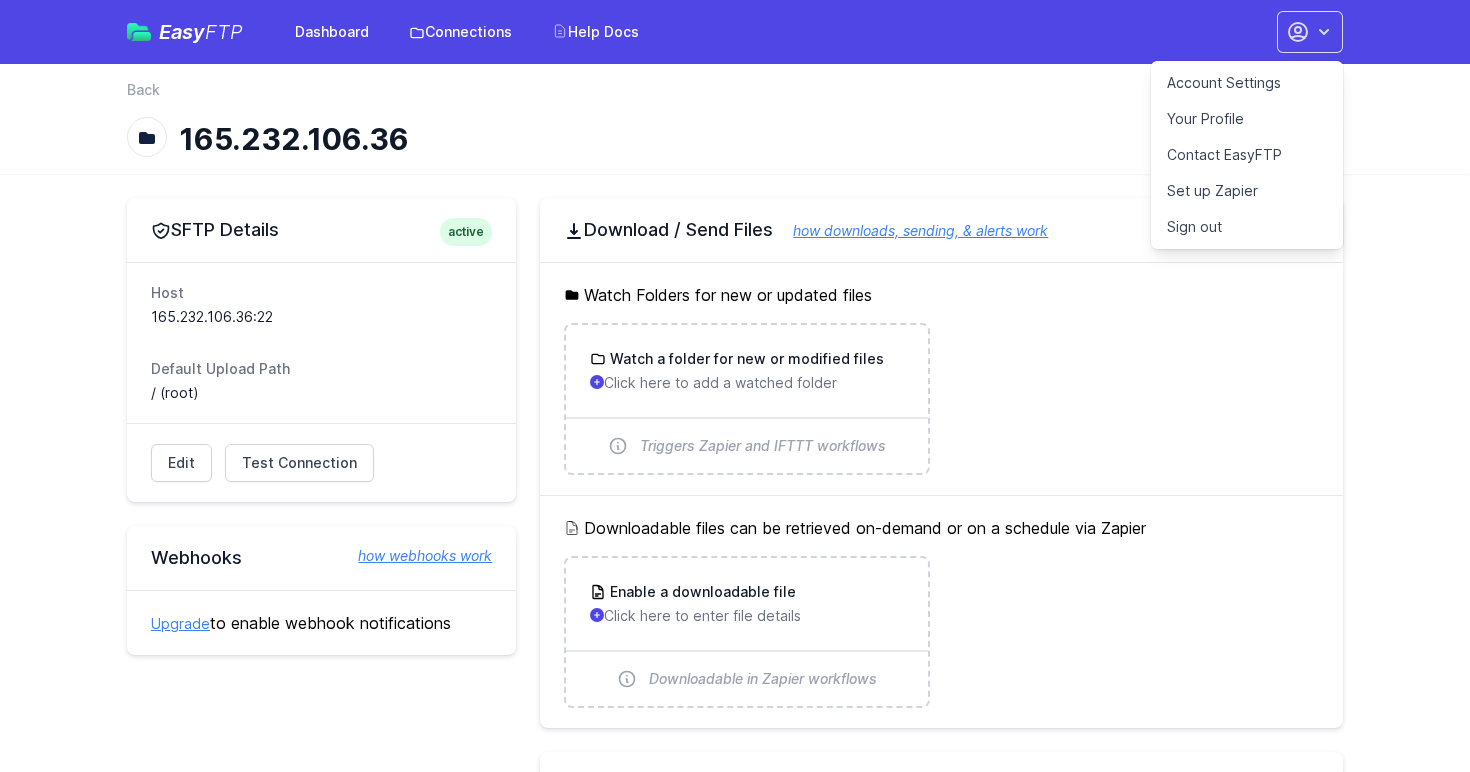 click on "165.232.106.36" at bounding box center [689, 139] 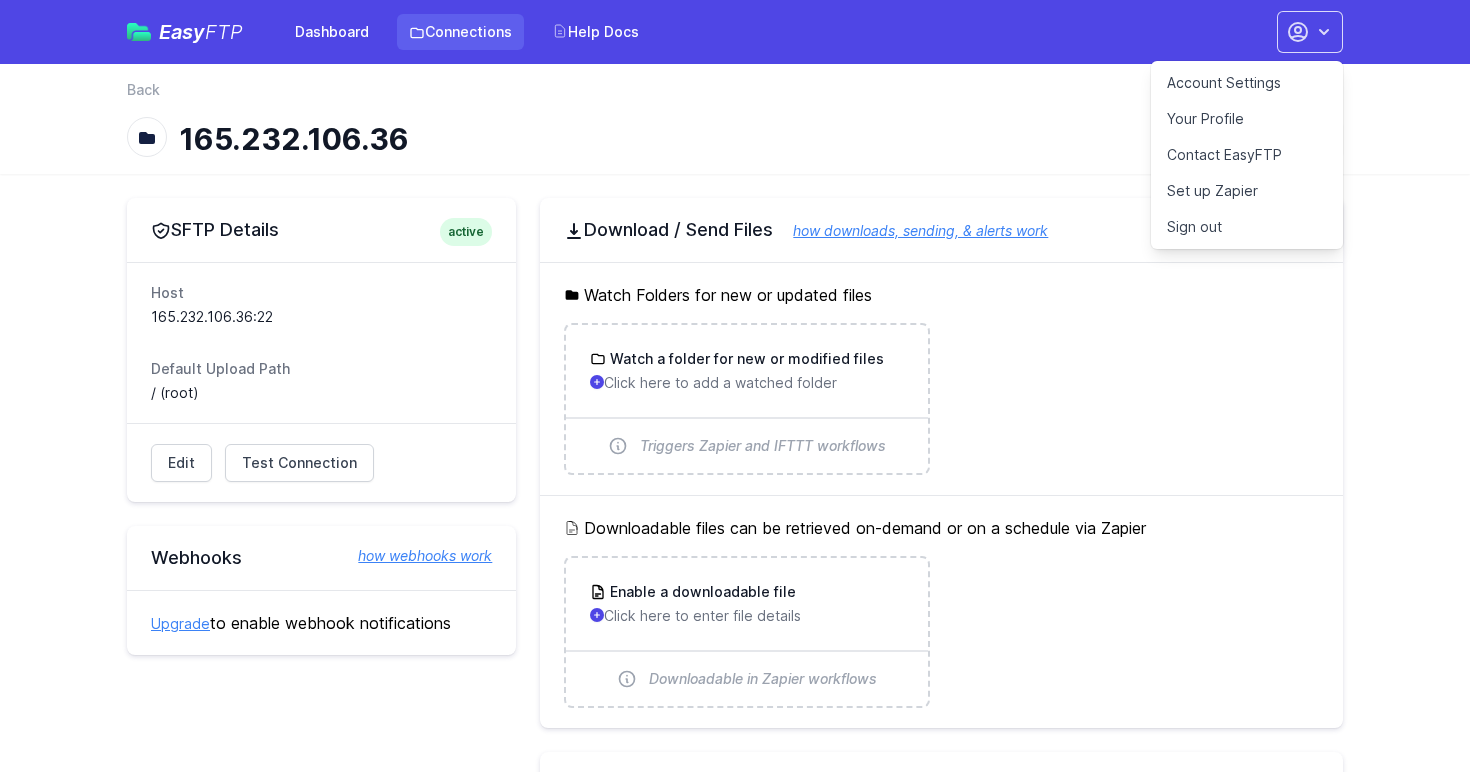 click 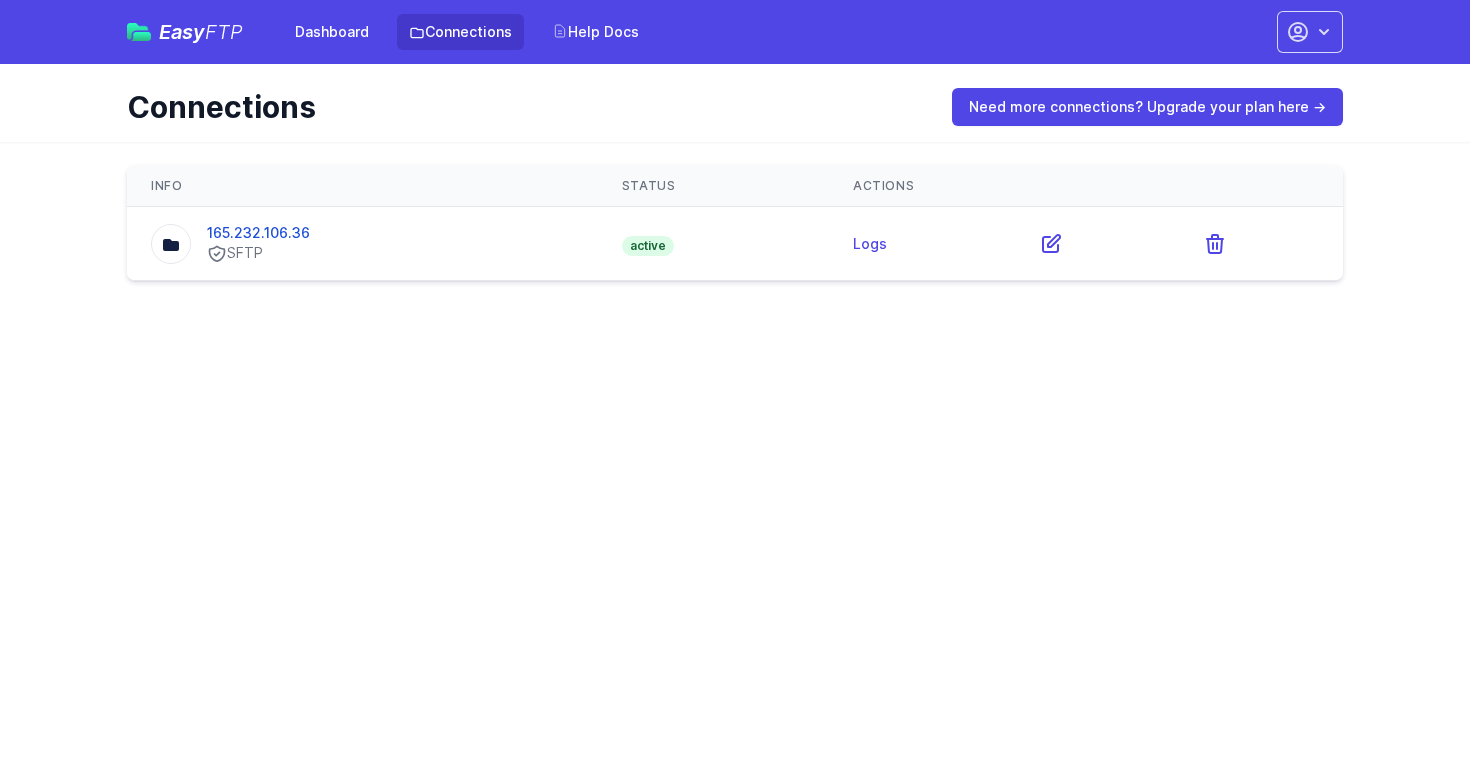 scroll, scrollTop: 0, scrollLeft: 0, axis: both 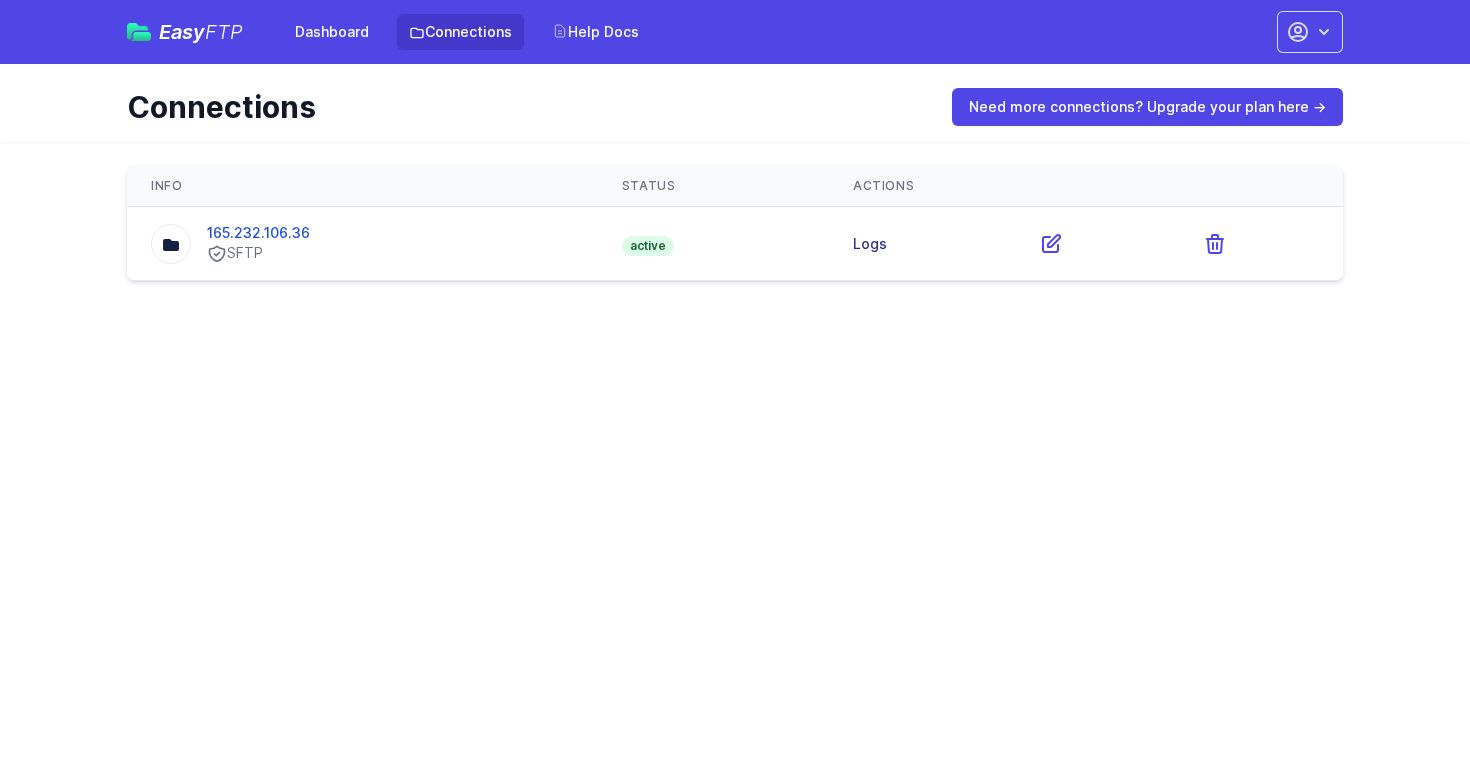 click on "Logs" at bounding box center (870, 243) 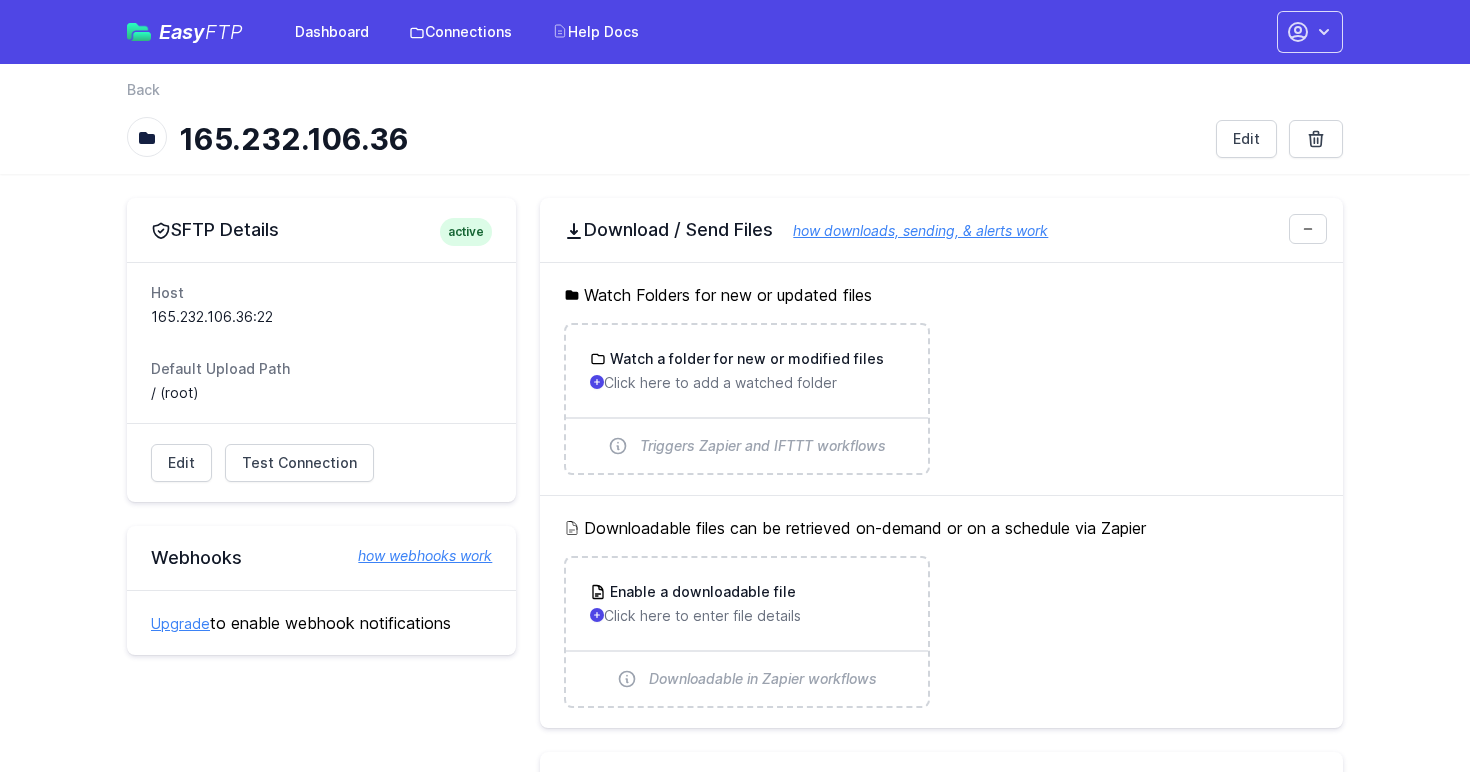 scroll, scrollTop: 0, scrollLeft: 0, axis: both 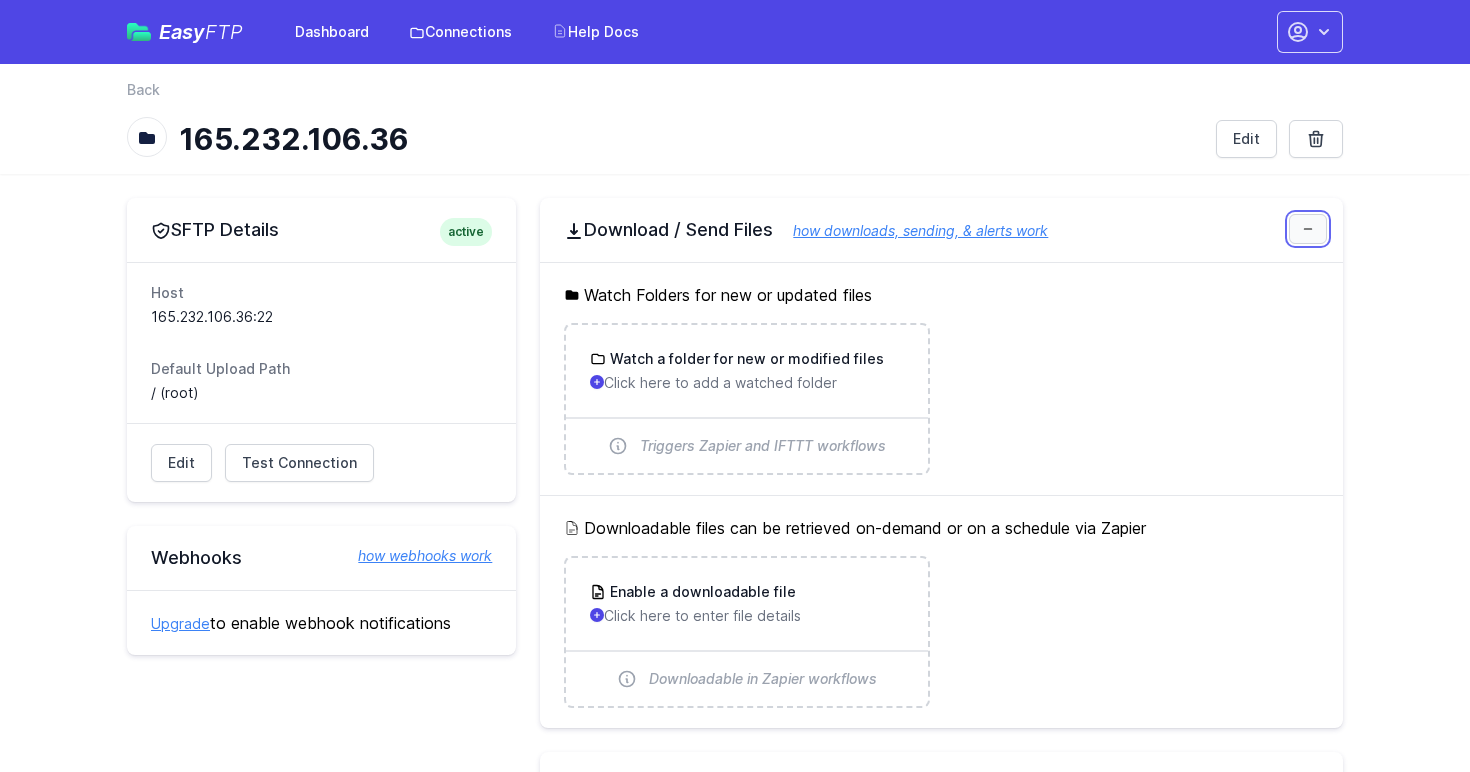 click 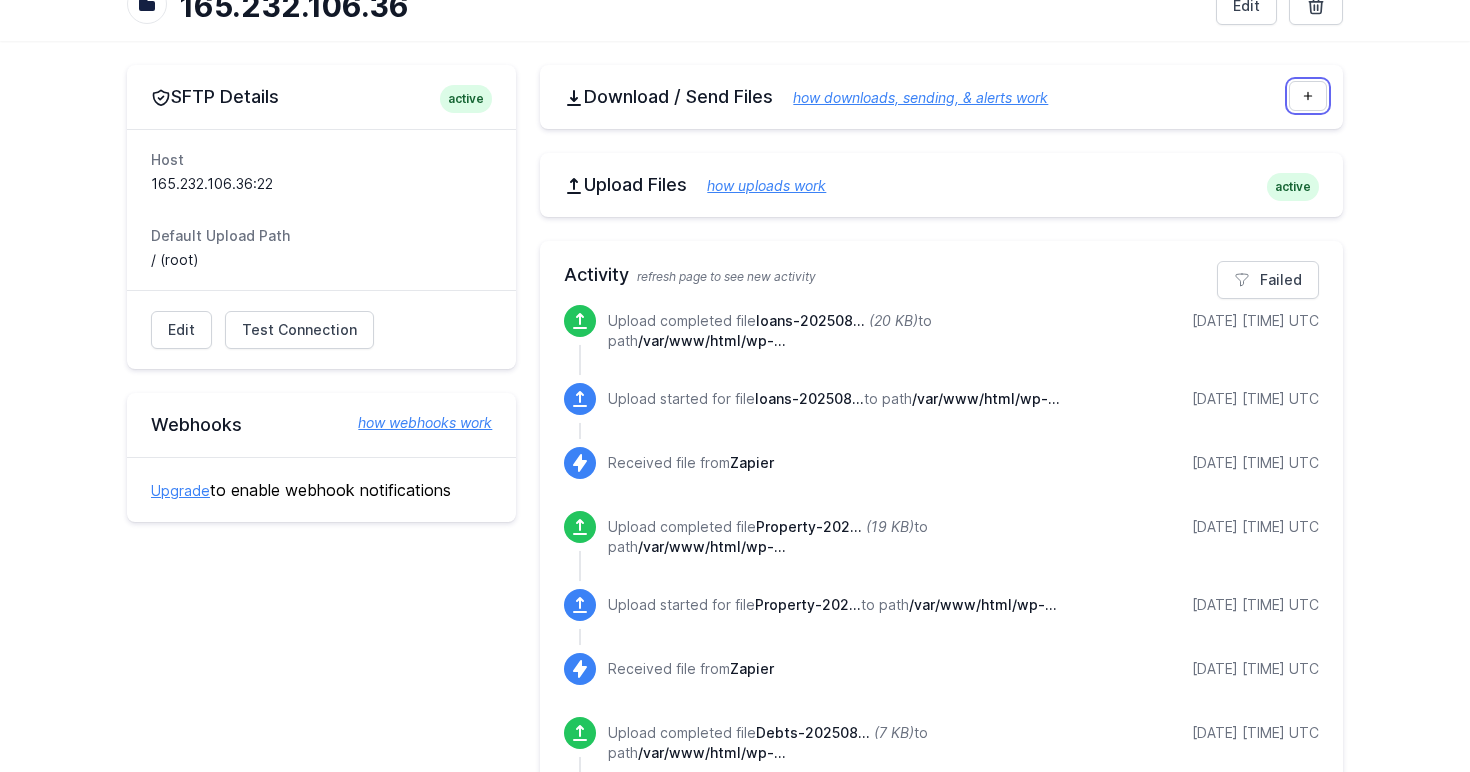 scroll, scrollTop: 0, scrollLeft: 0, axis: both 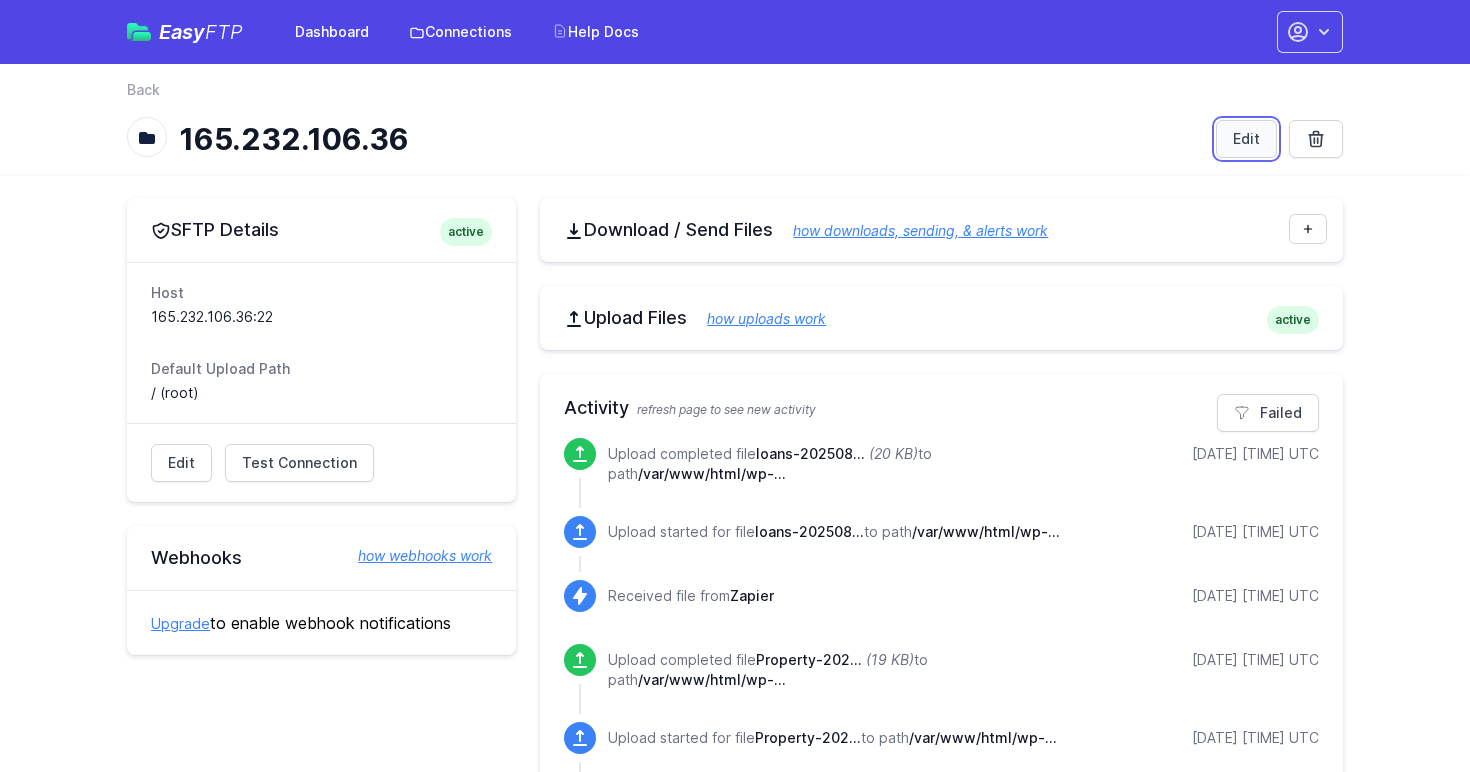 click on "Edit" at bounding box center (1246, 139) 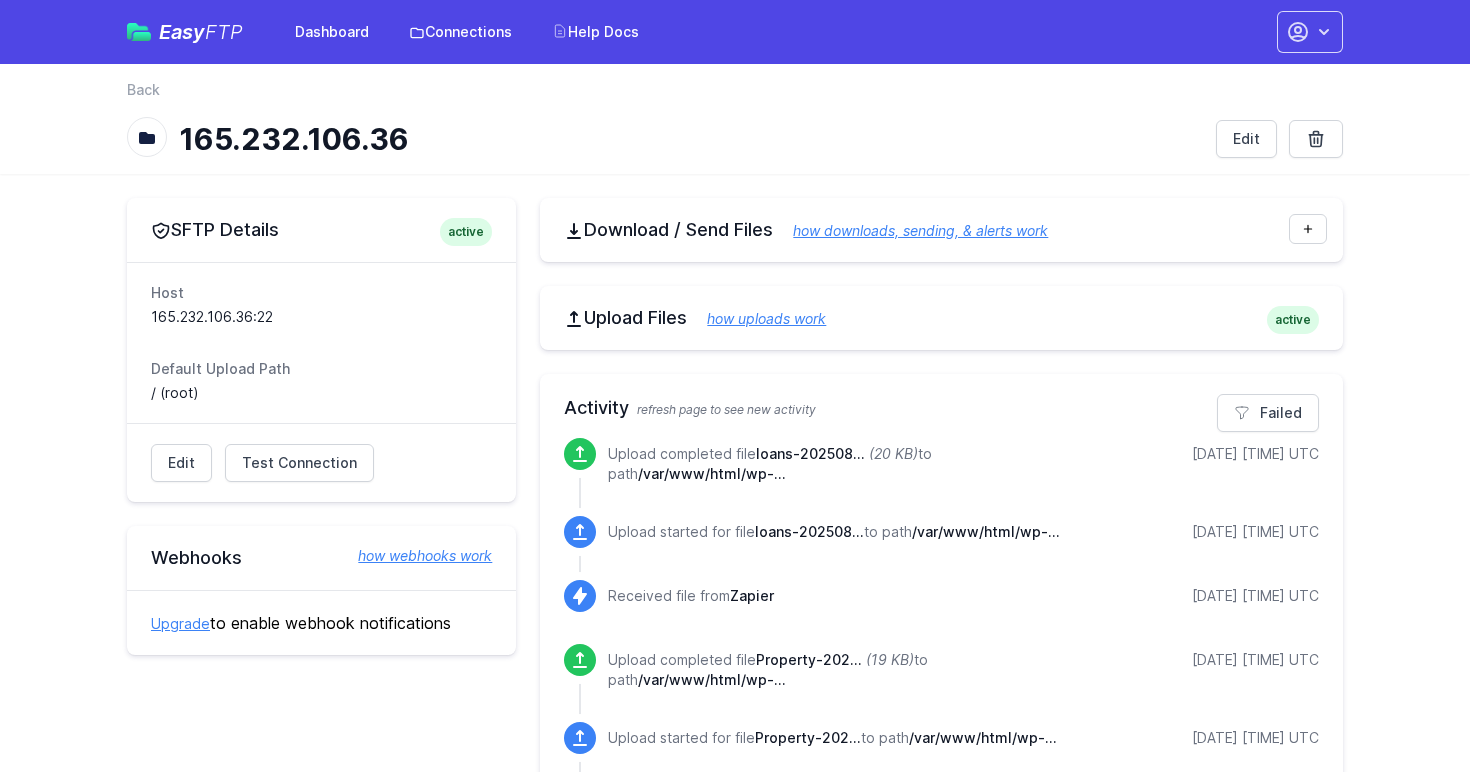 click on "how uploads work" at bounding box center (756, 318) 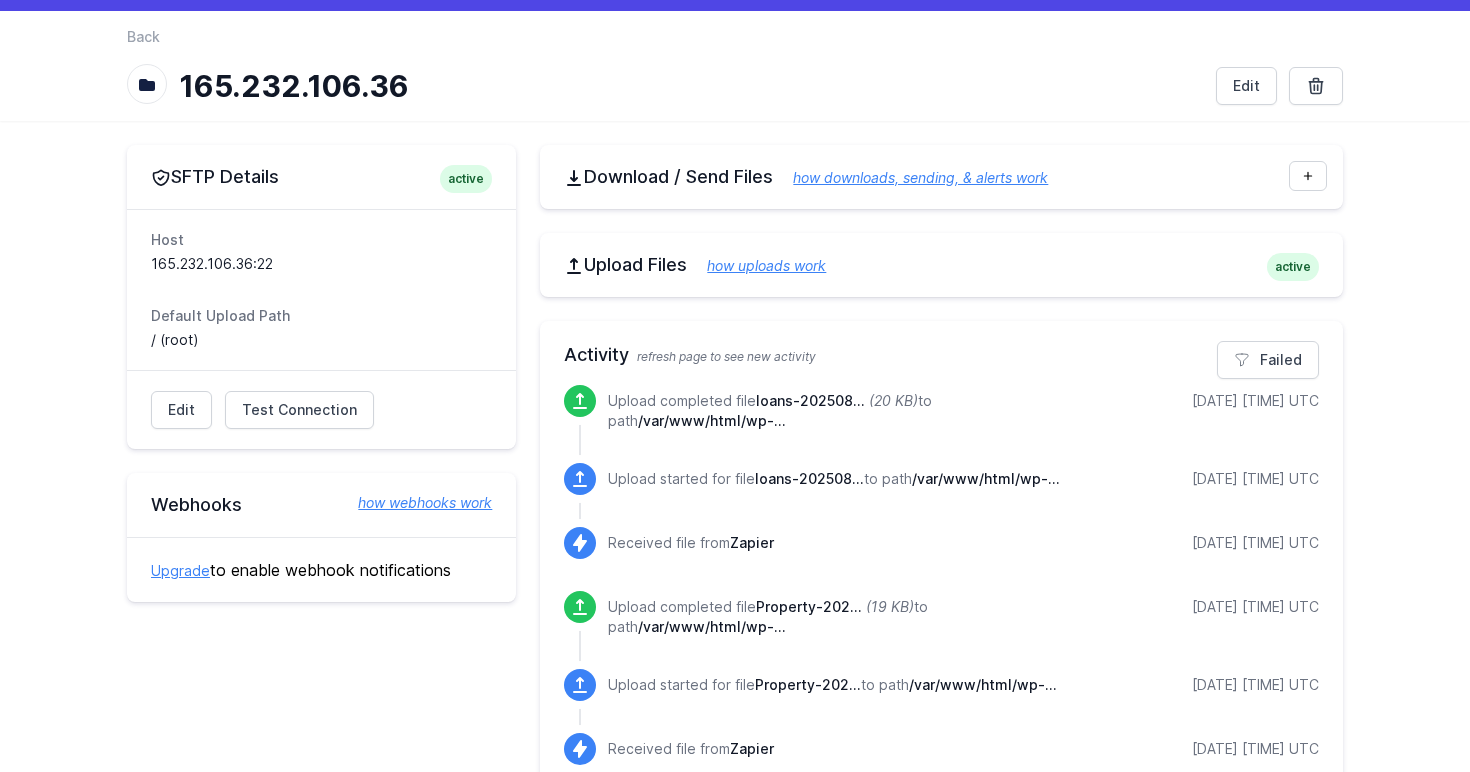 scroll, scrollTop: 38, scrollLeft: 0, axis: vertical 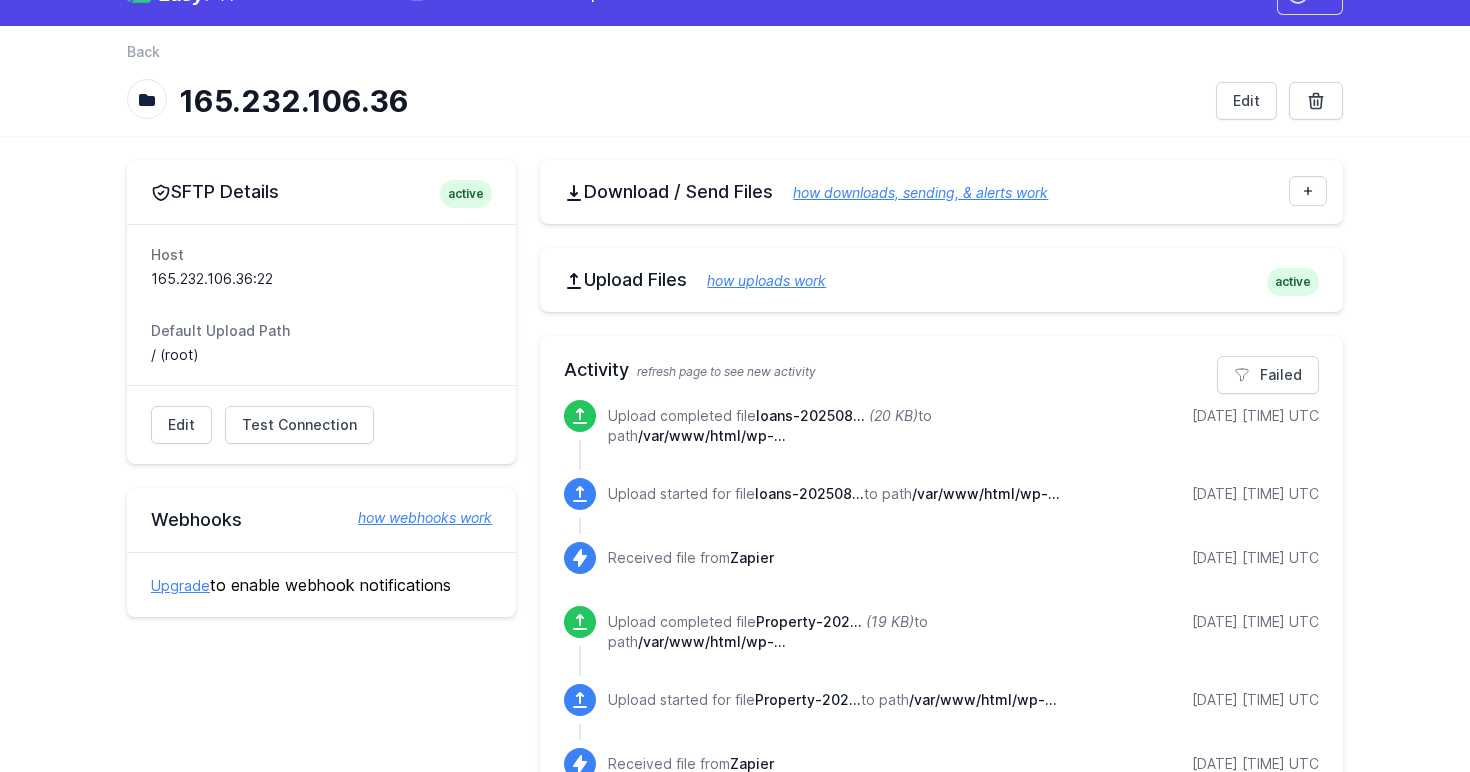 click on "Upload Files
how uploads work" at bounding box center (941, 280) 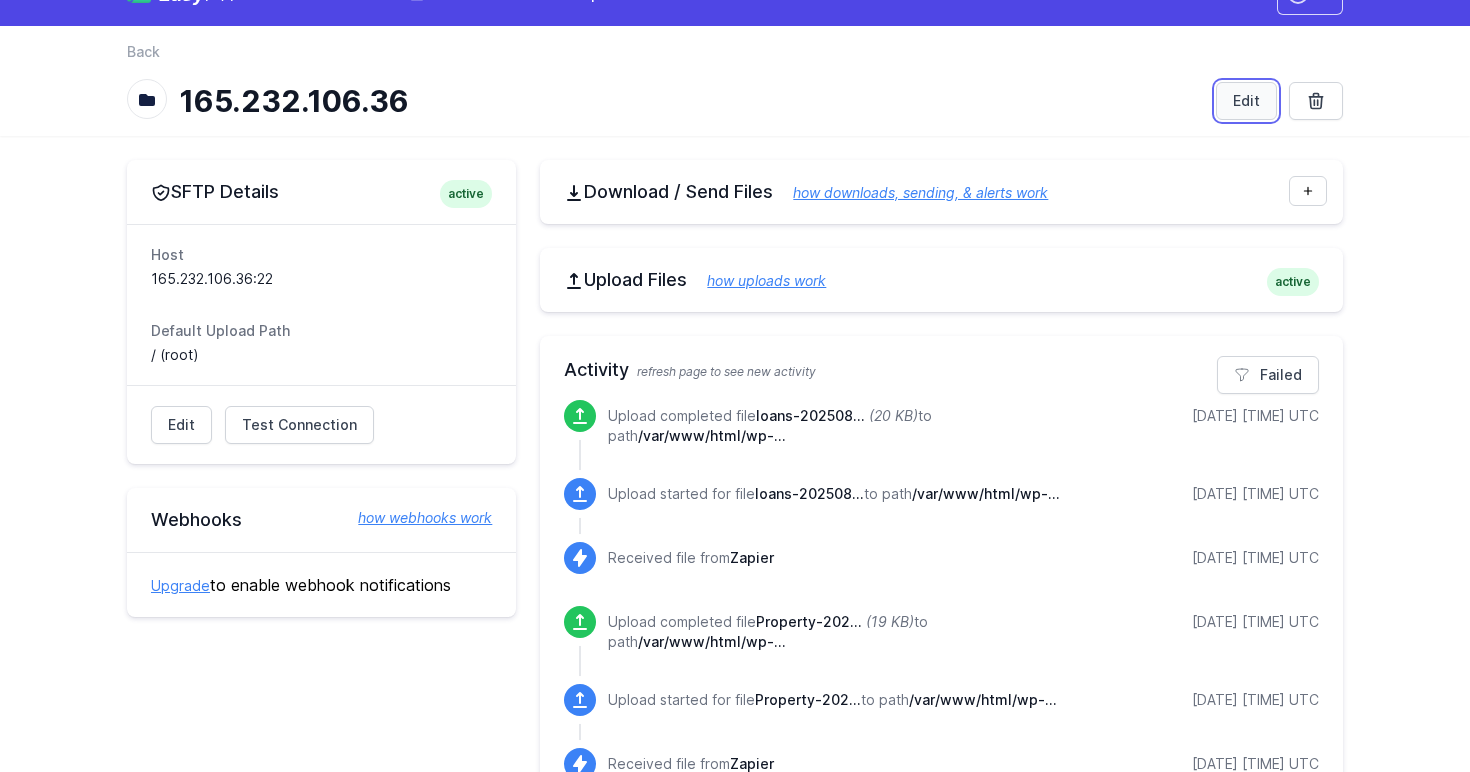 click on "Edit" at bounding box center [1246, 101] 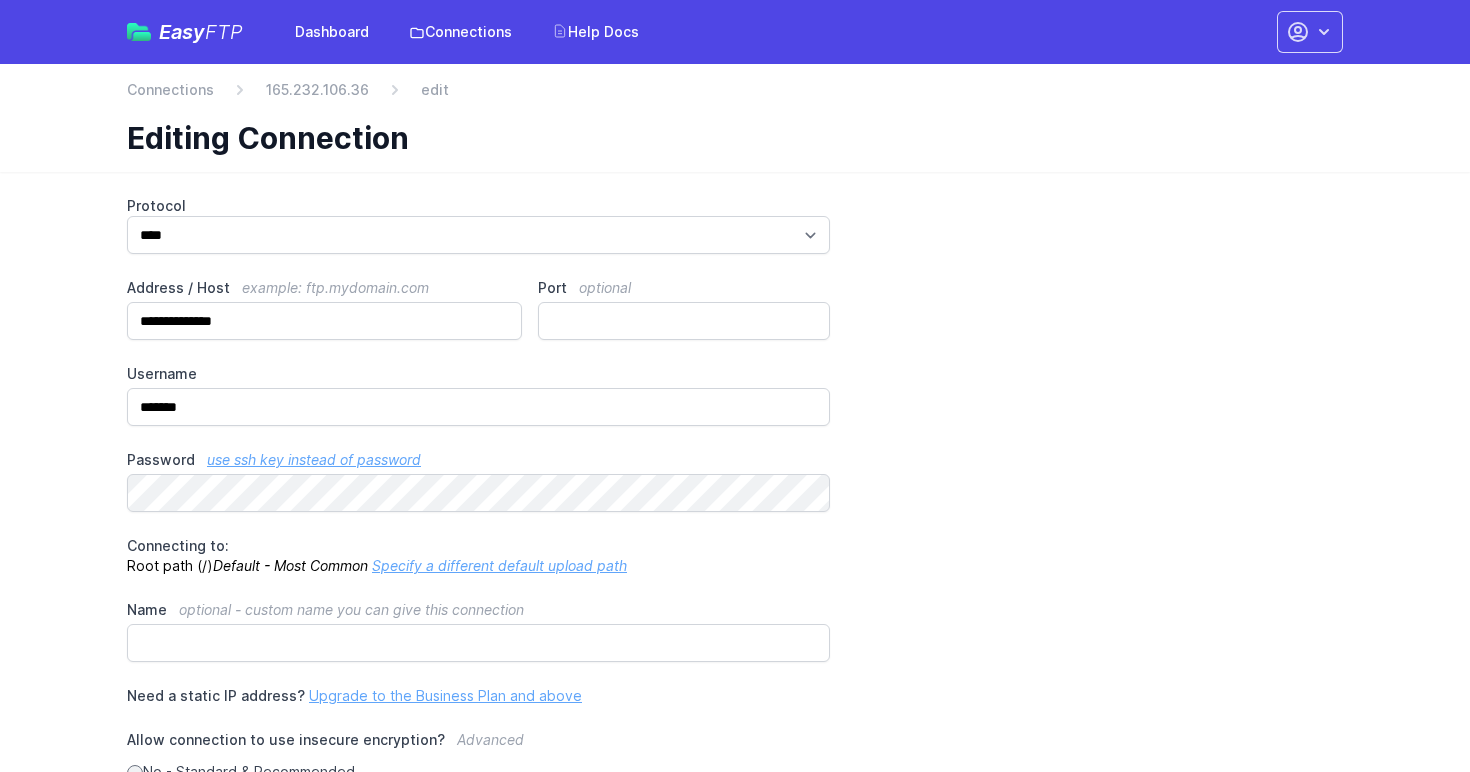 scroll, scrollTop: 0, scrollLeft: 0, axis: both 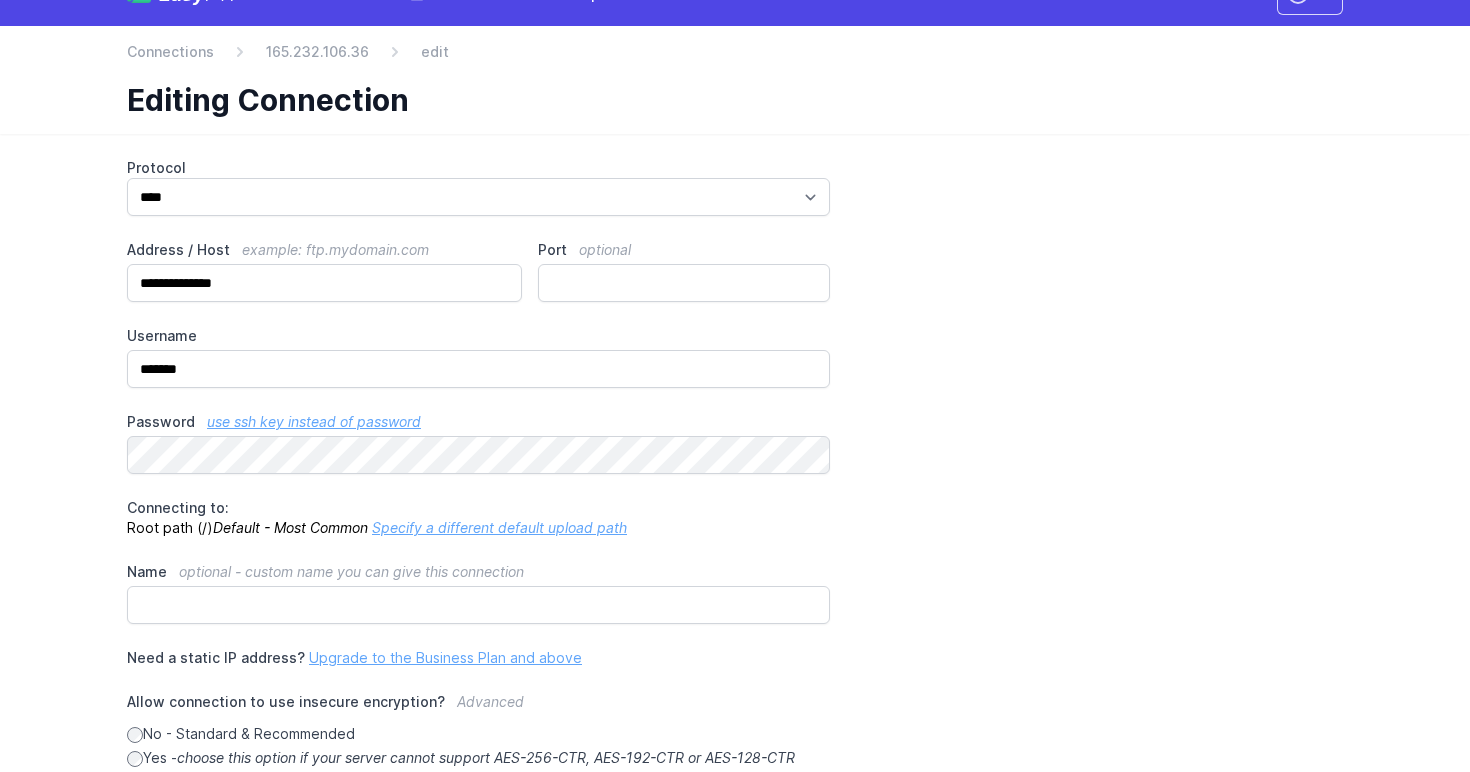 click on "Specify a different default upload path" at bounding box center [499, 527] 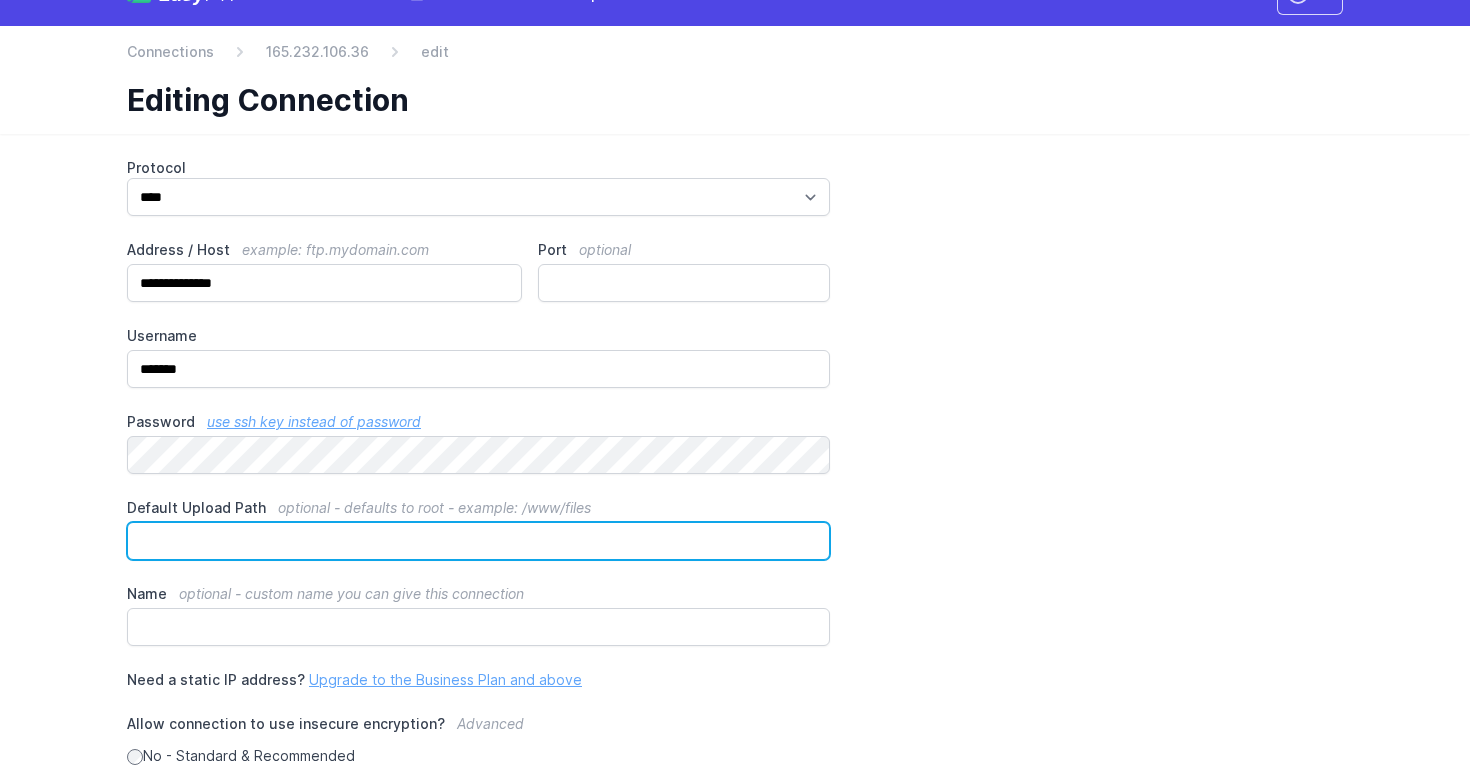 click on "Default Upload Path  optional - defaults to root - example: /www/files" at bounding box center [478, 541] 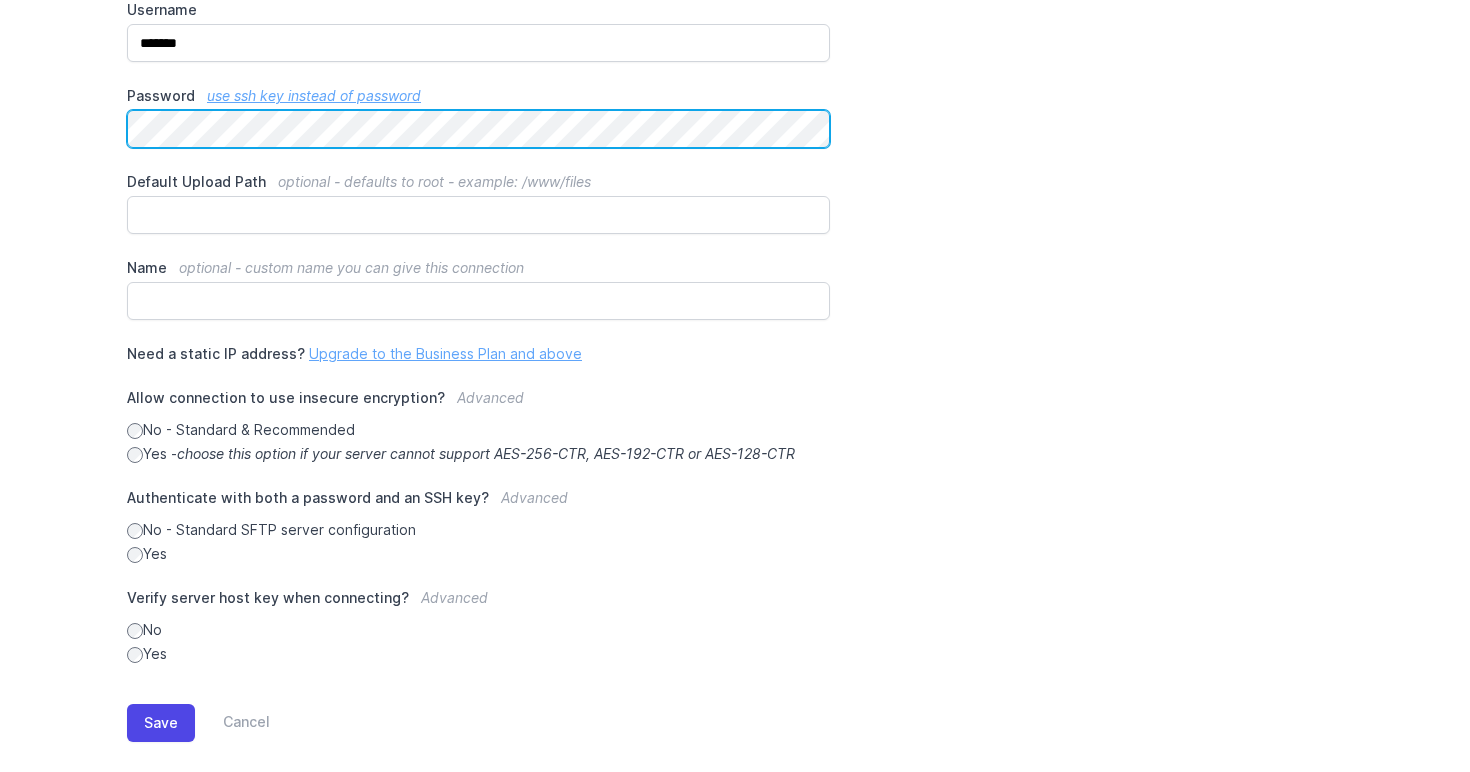 scroll, scrollTop: 390, scrollLeft: 0, axis: vertical 